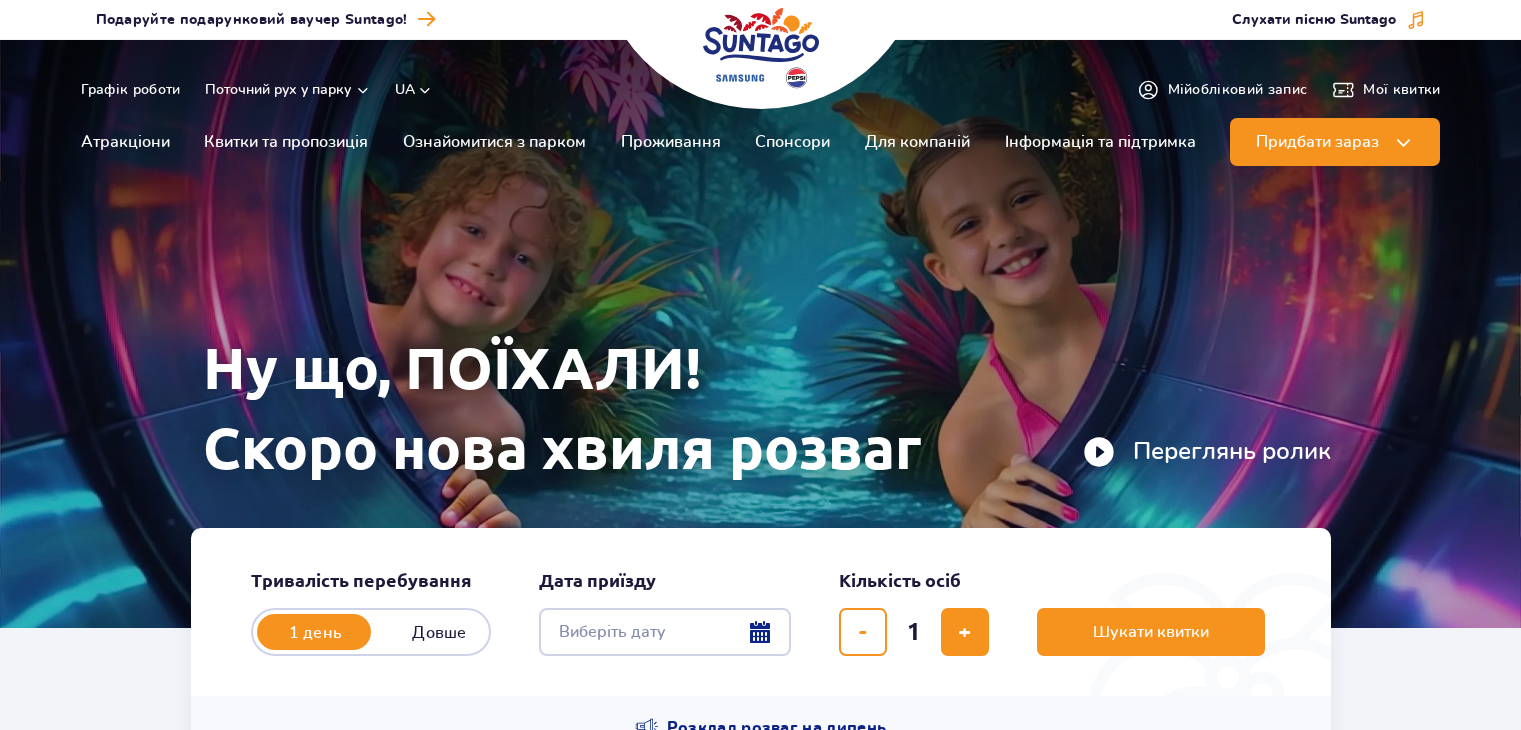 scroll, scrollTop: 0, scrollLeft: 0, axis: both 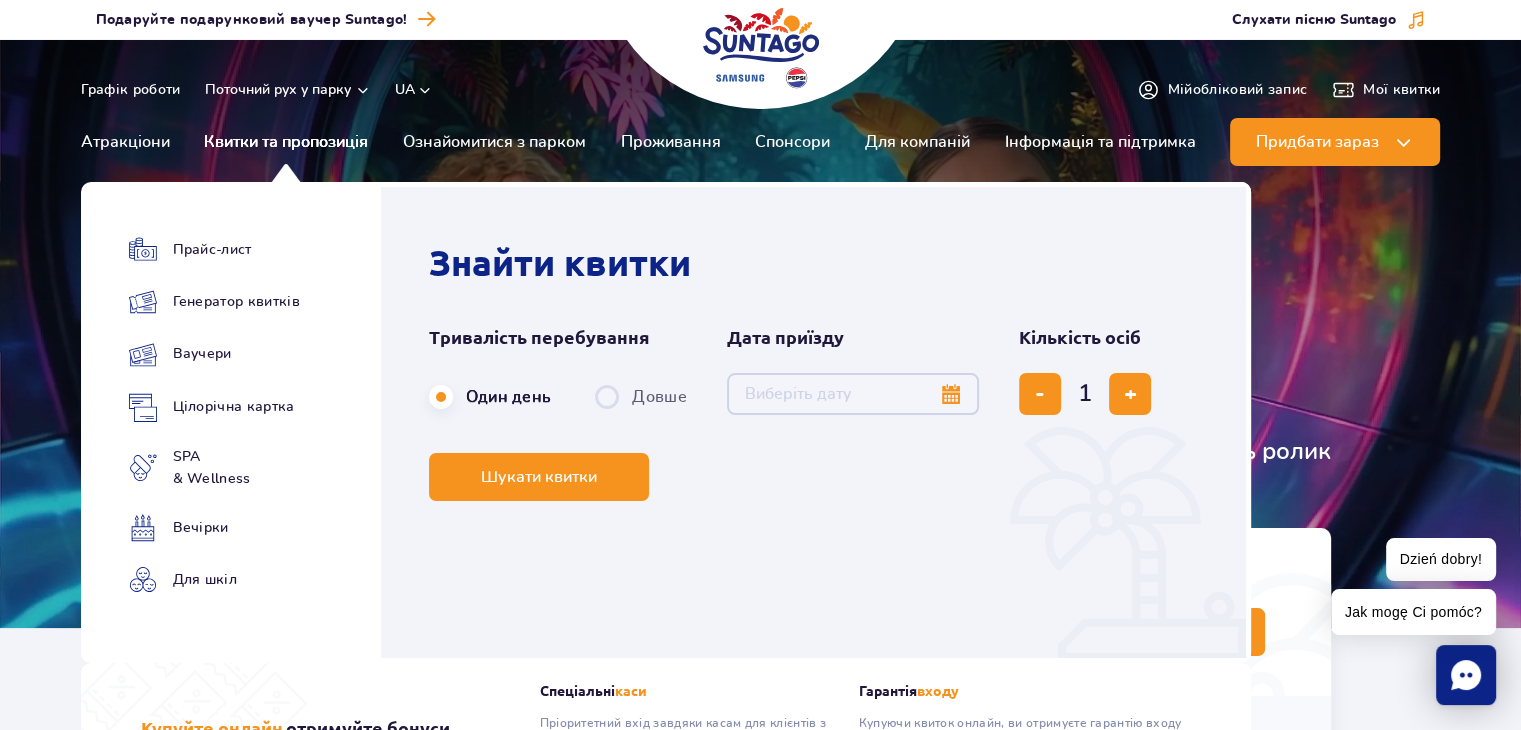click on "Квитки та пропозиція" at bounding box center (286, 142) 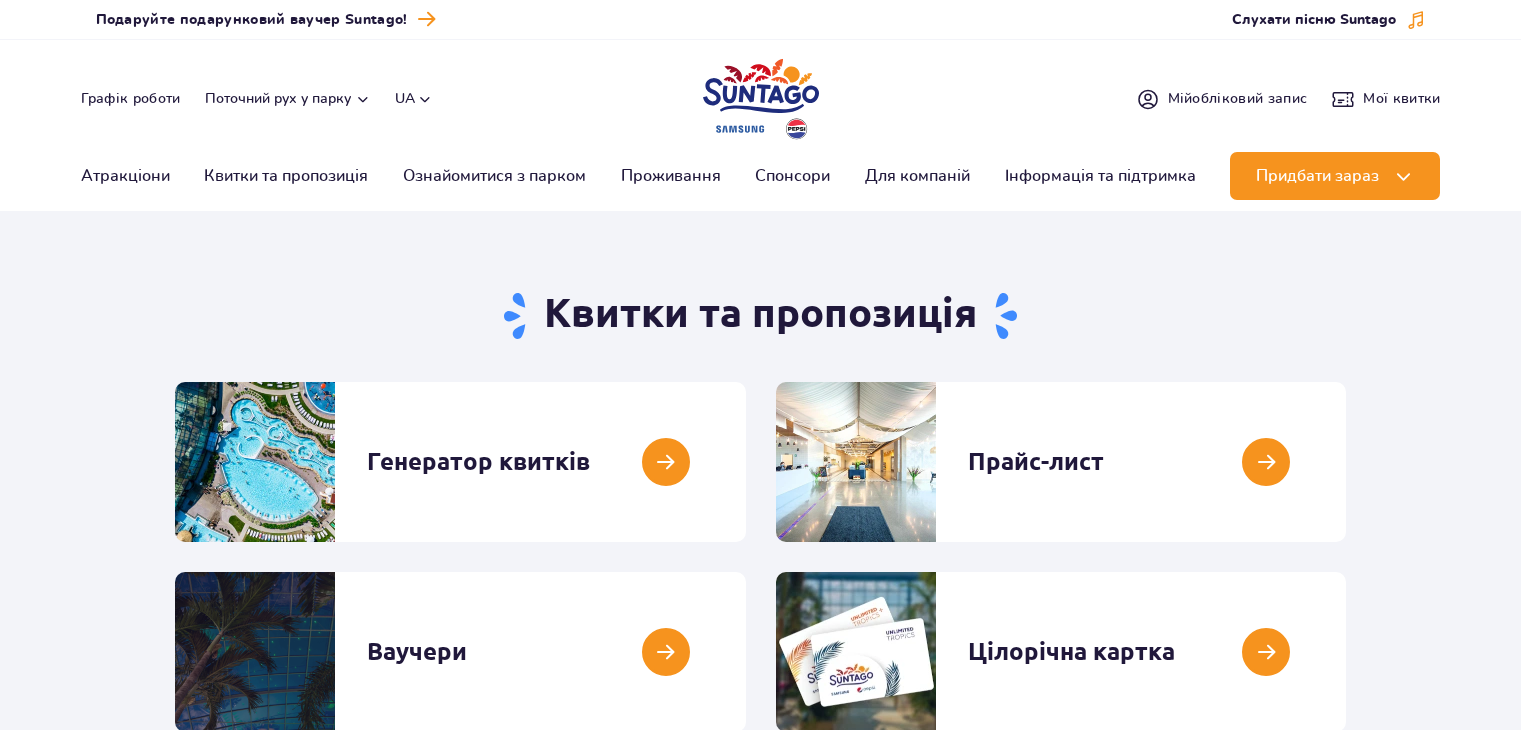 scroll, scrollTop: 0, scrollLeft: 0, axis: both 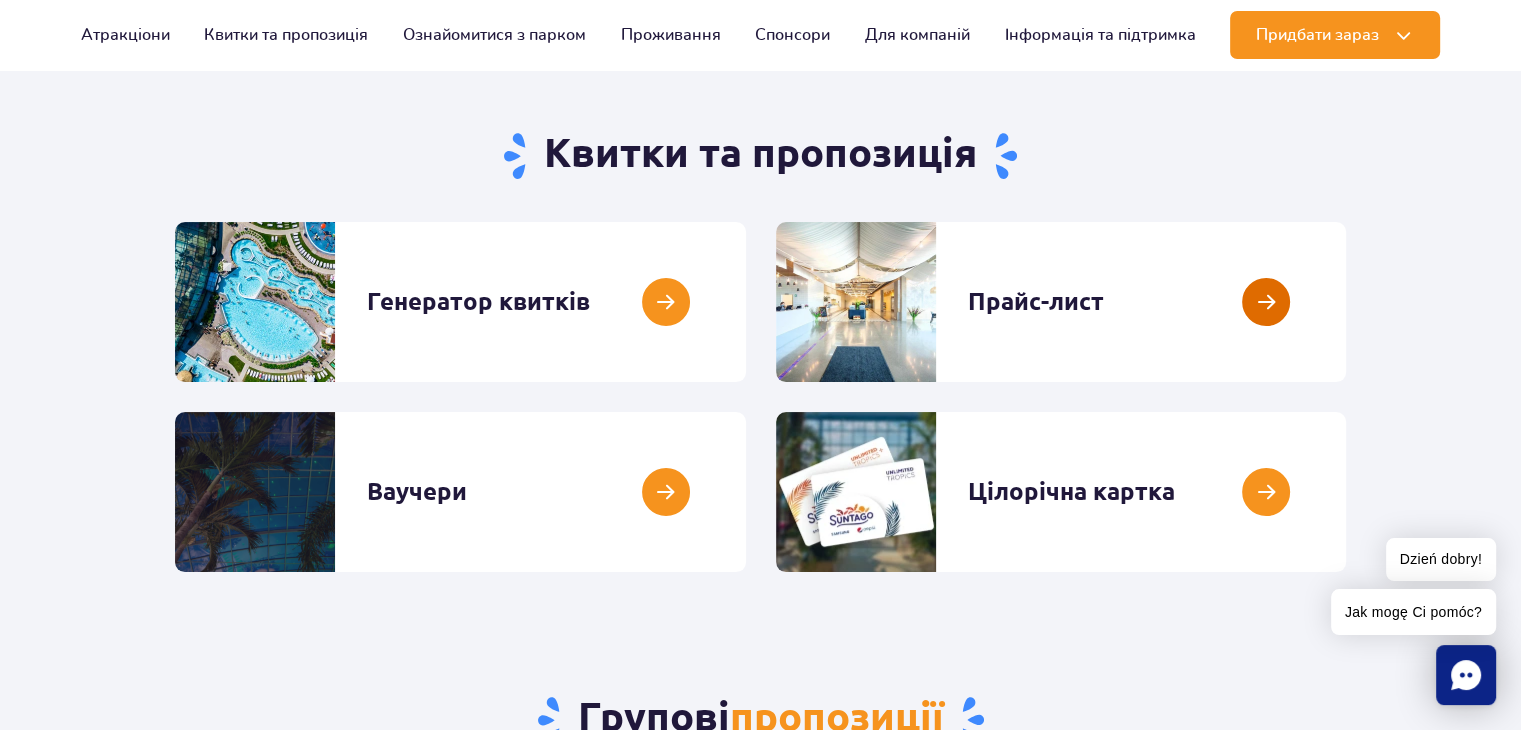click at bounding box center (1346, 302) 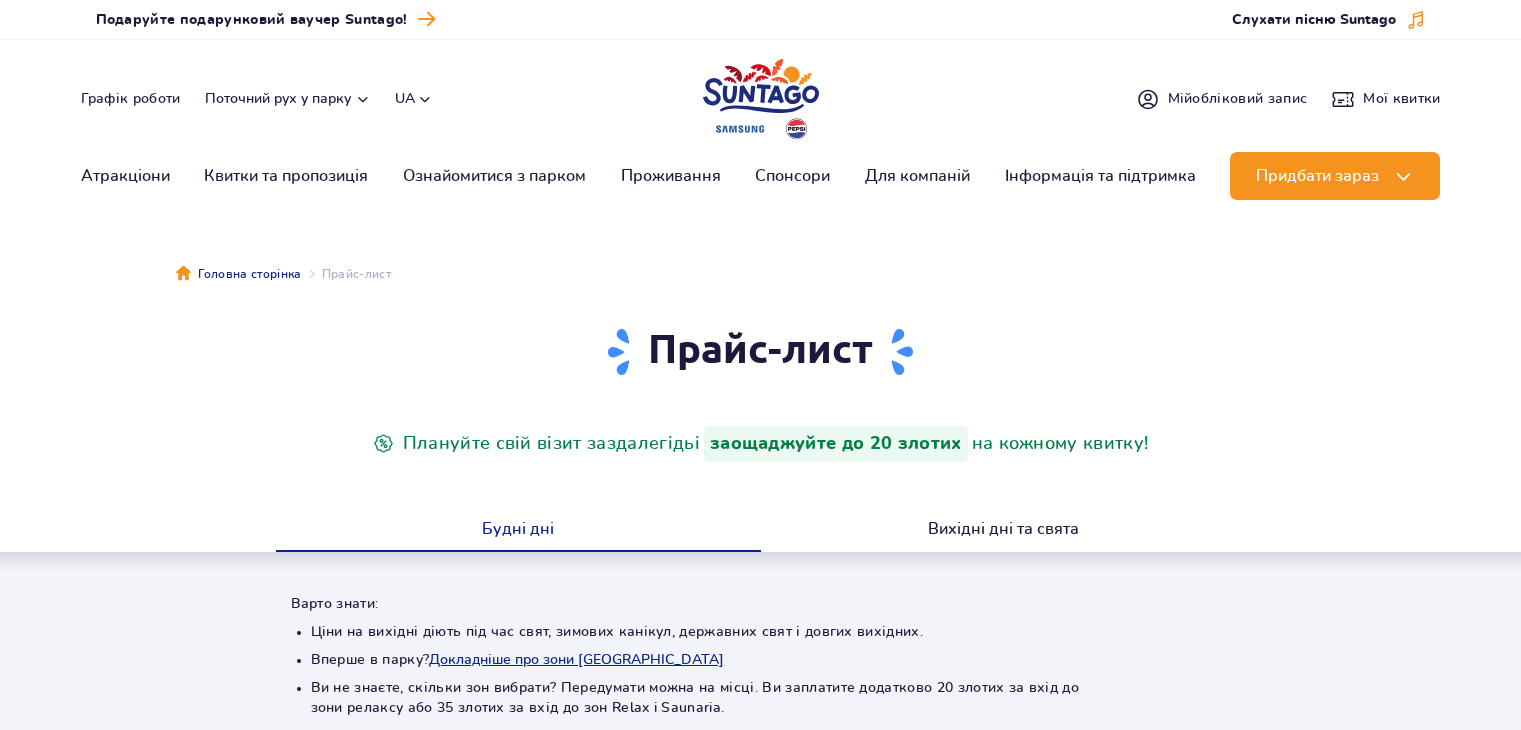 scroll, scrollTop: 0, scrollLeft: 0, axis: both 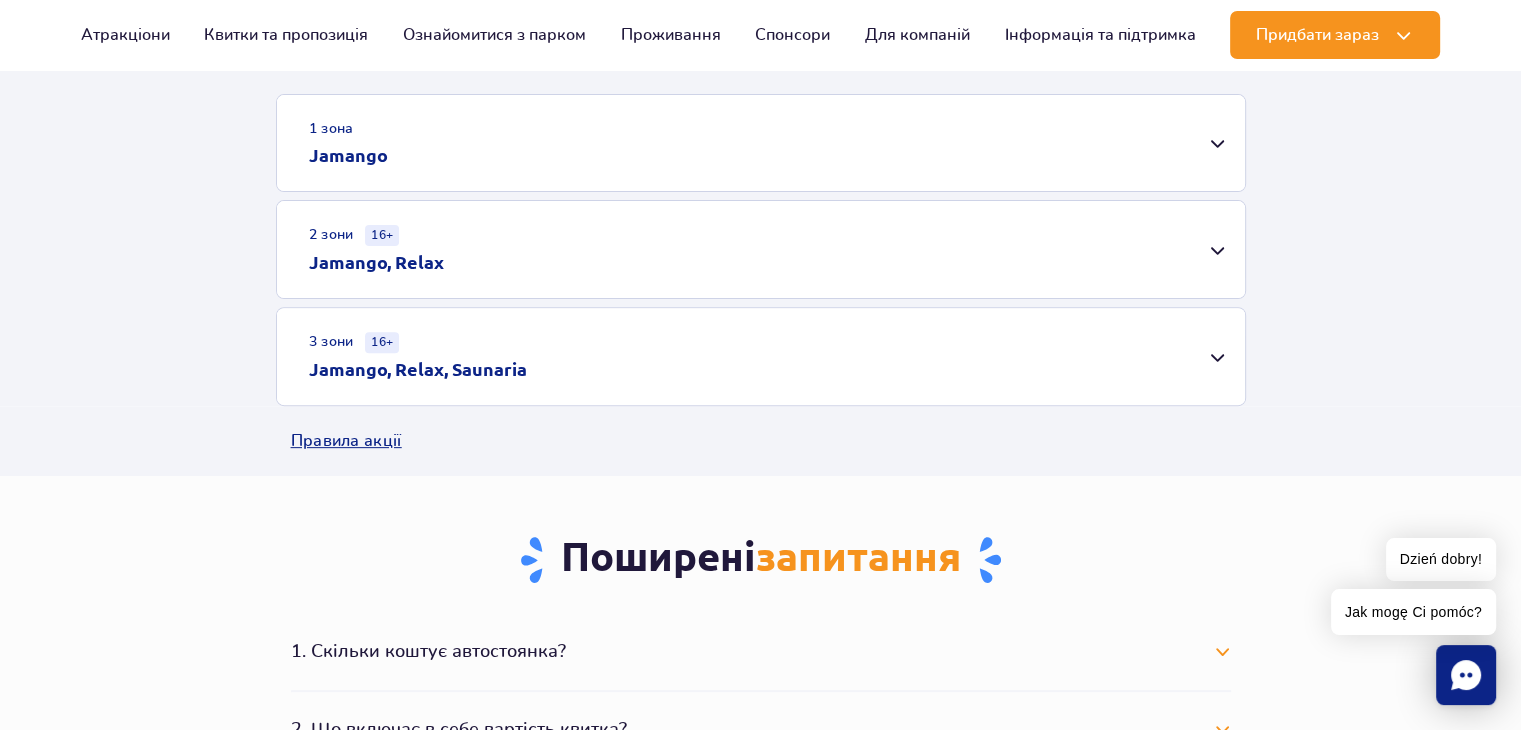 click on "2 зони  16+
Jamango, Relax" at bounding box center [761, 249] 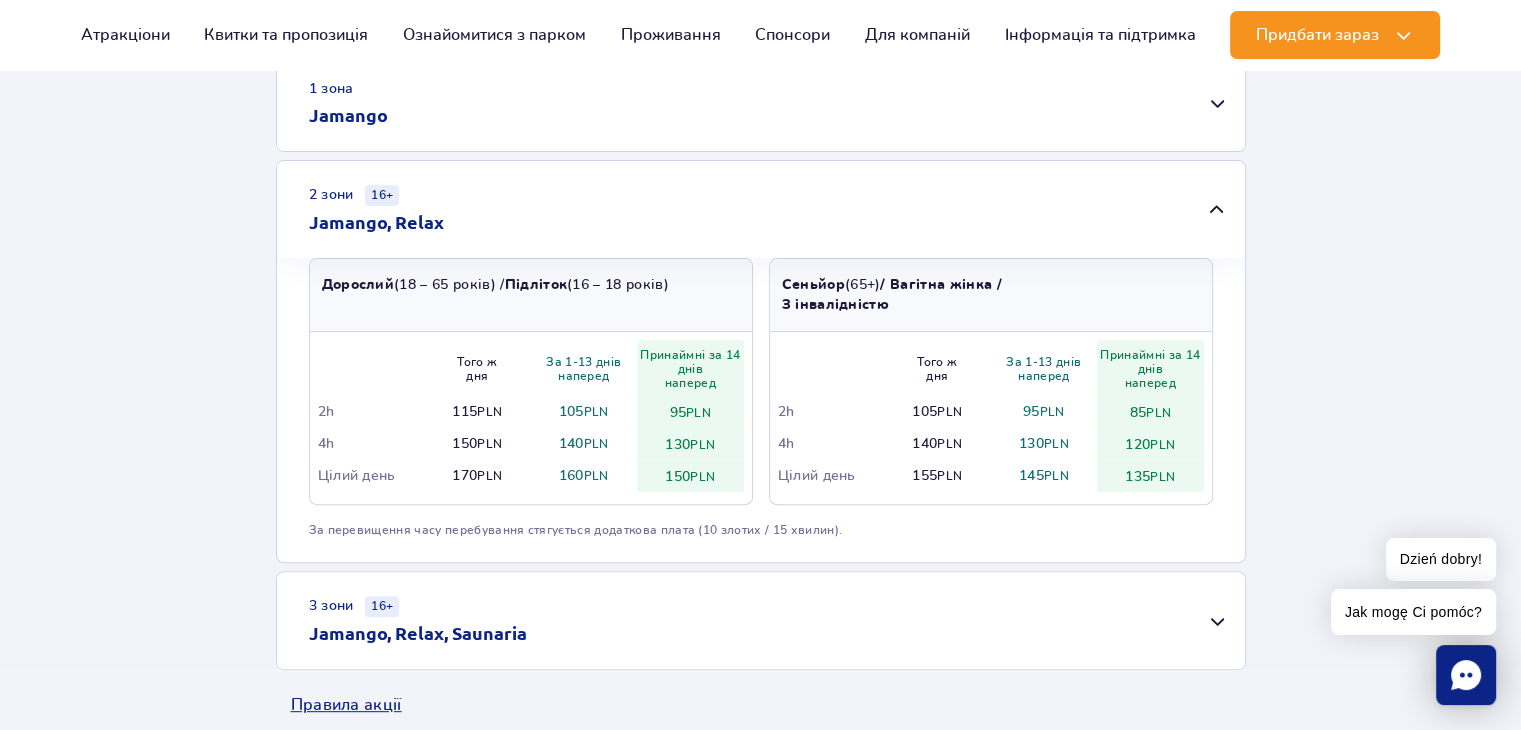 scroll, scrollTop: 677, scrollLeft: 0, axis: vertical 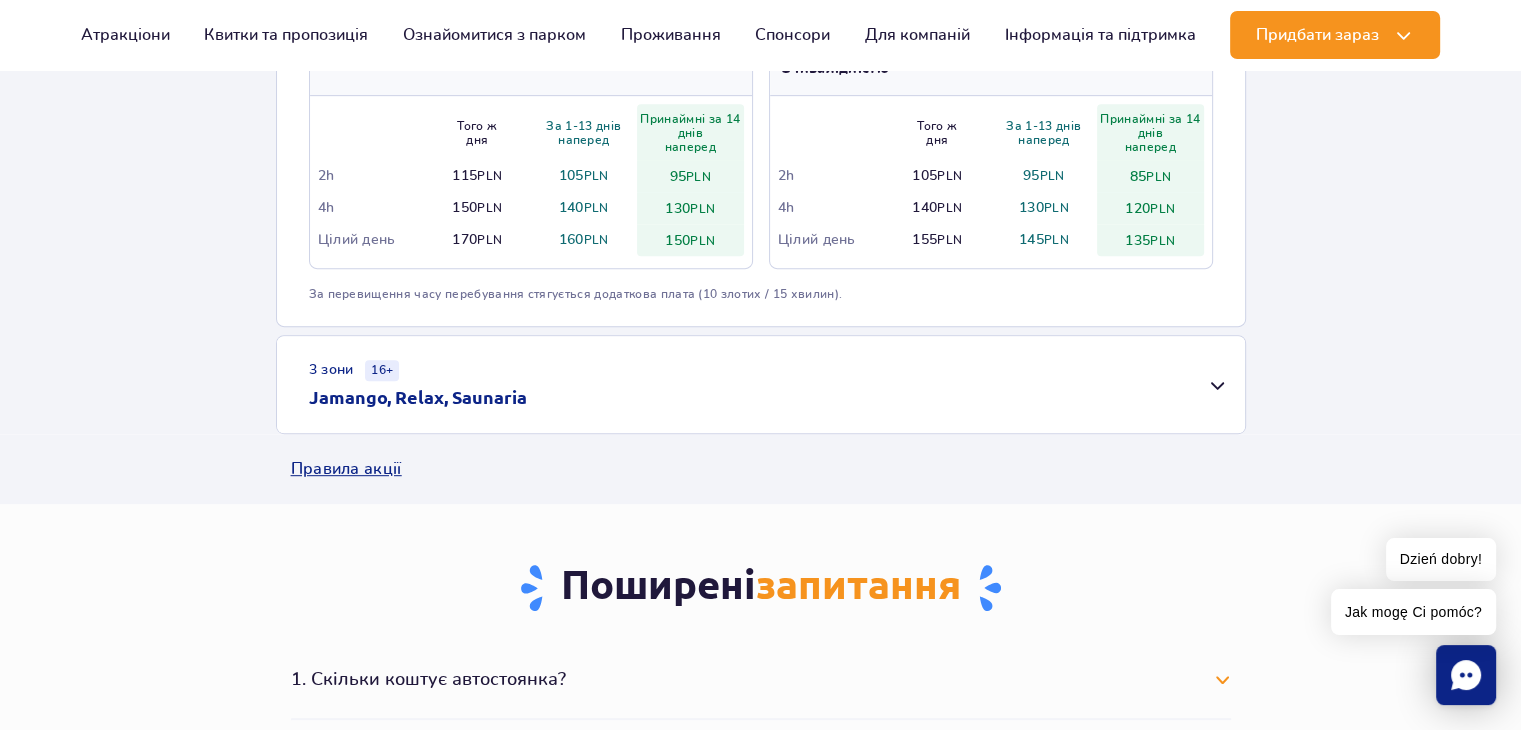 click on "3 зони  16+
Jamango, Relax, Saunaria" at bounding box center [761, 384] 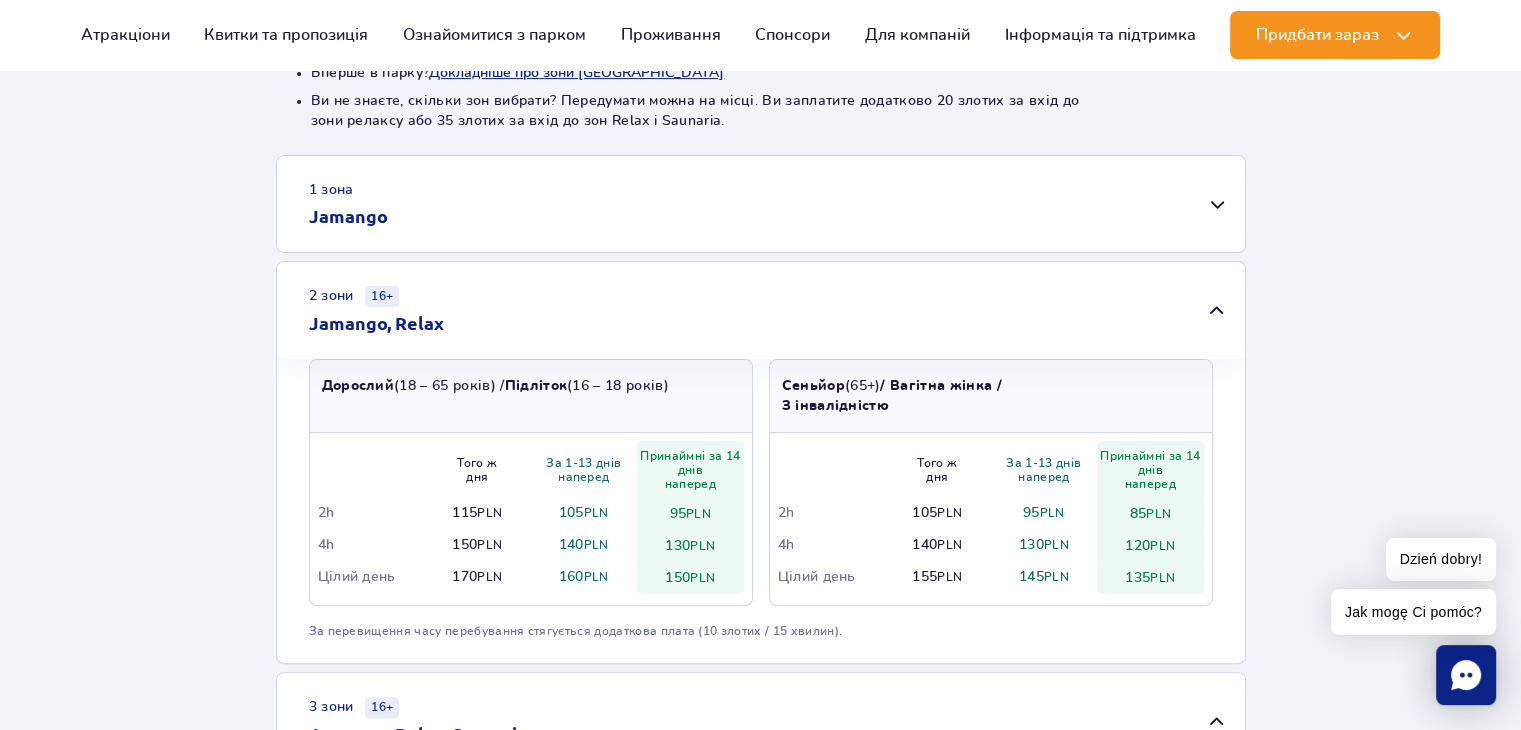 scroll, scrollTop: 414, scrollLeft: 0, axis: vertical 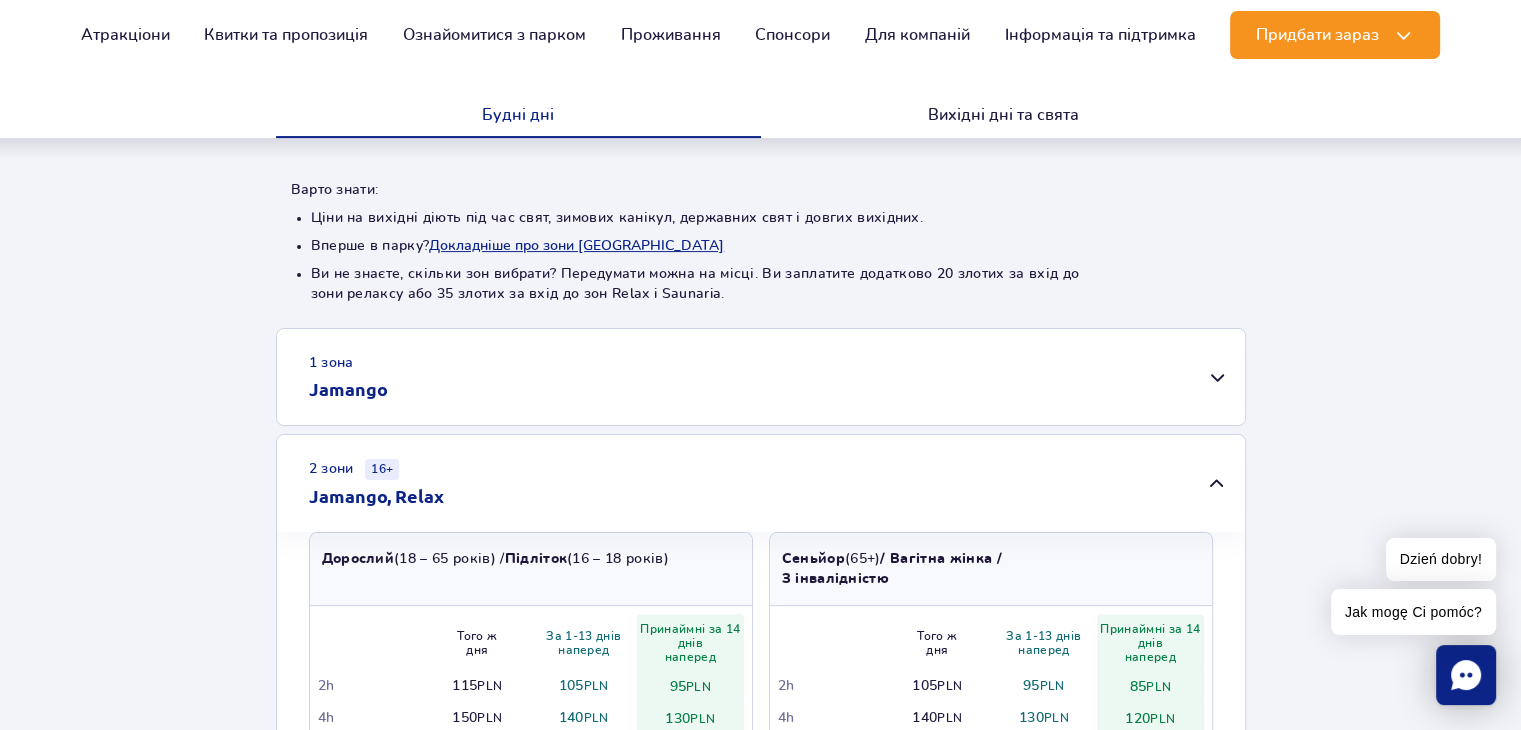 click on "1 зона
Jamango" at bounding box center [761, 377] 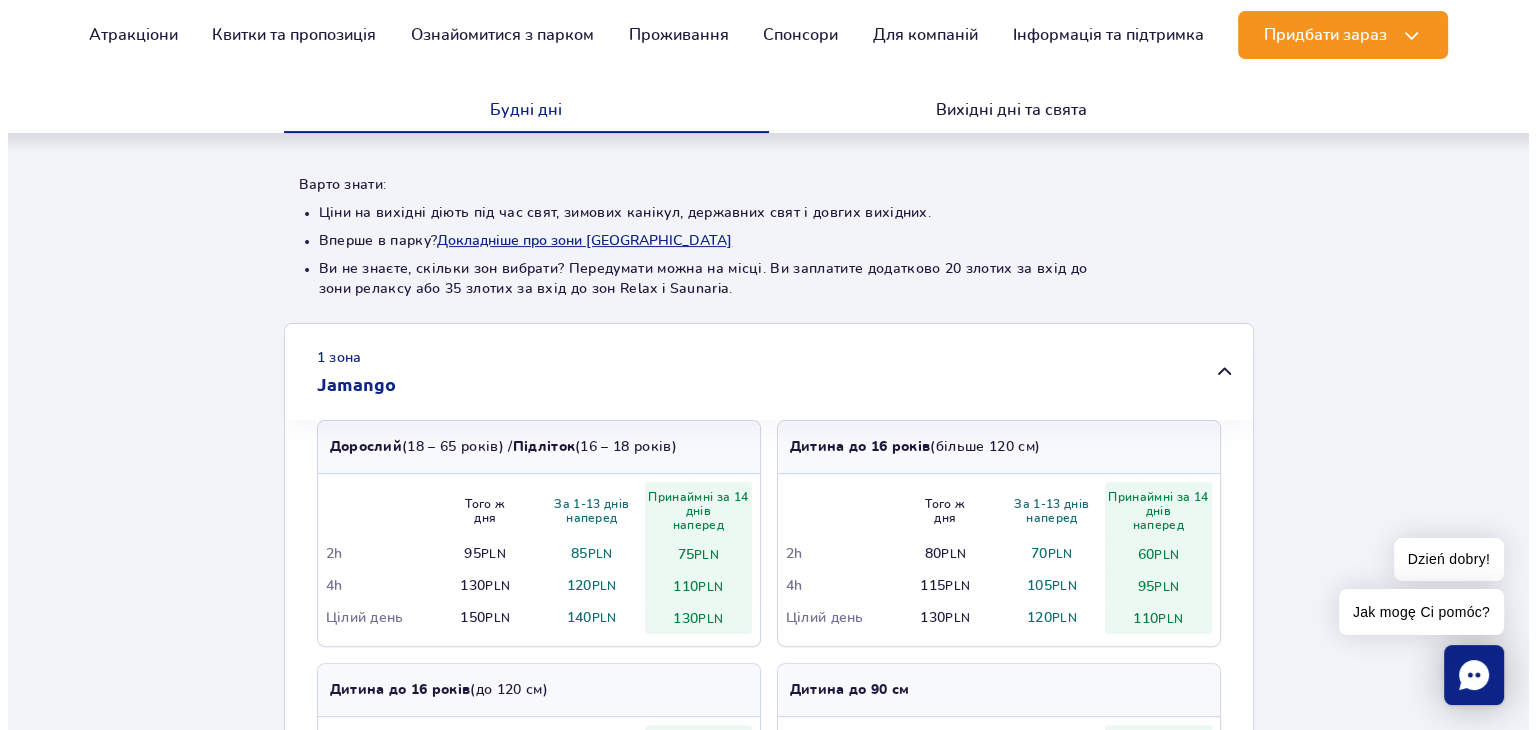 scroll, scrollTop: 406, scrollLeft: 0, axis: vertical 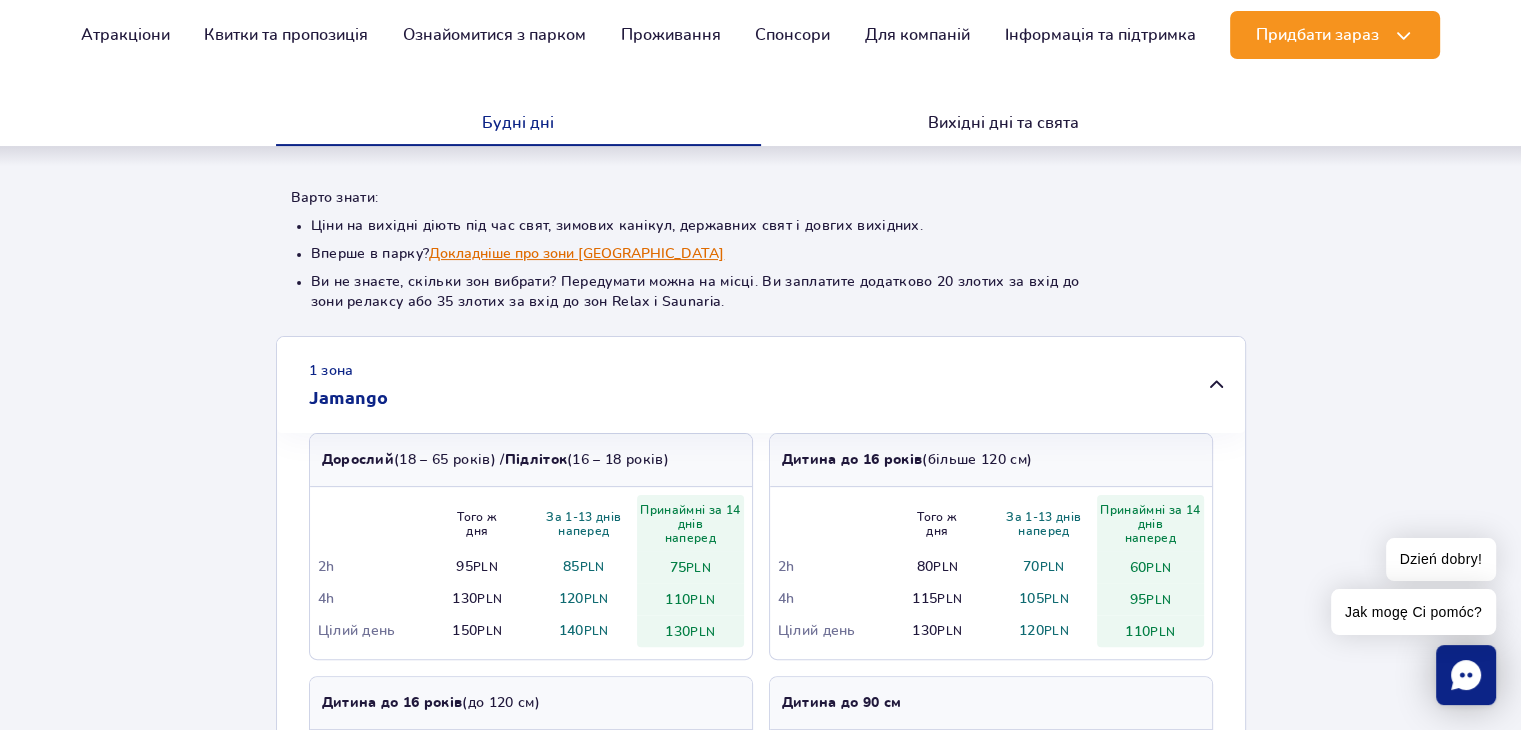 click on "Докладніше про зони Suntago" at bounding box center [576, 254] 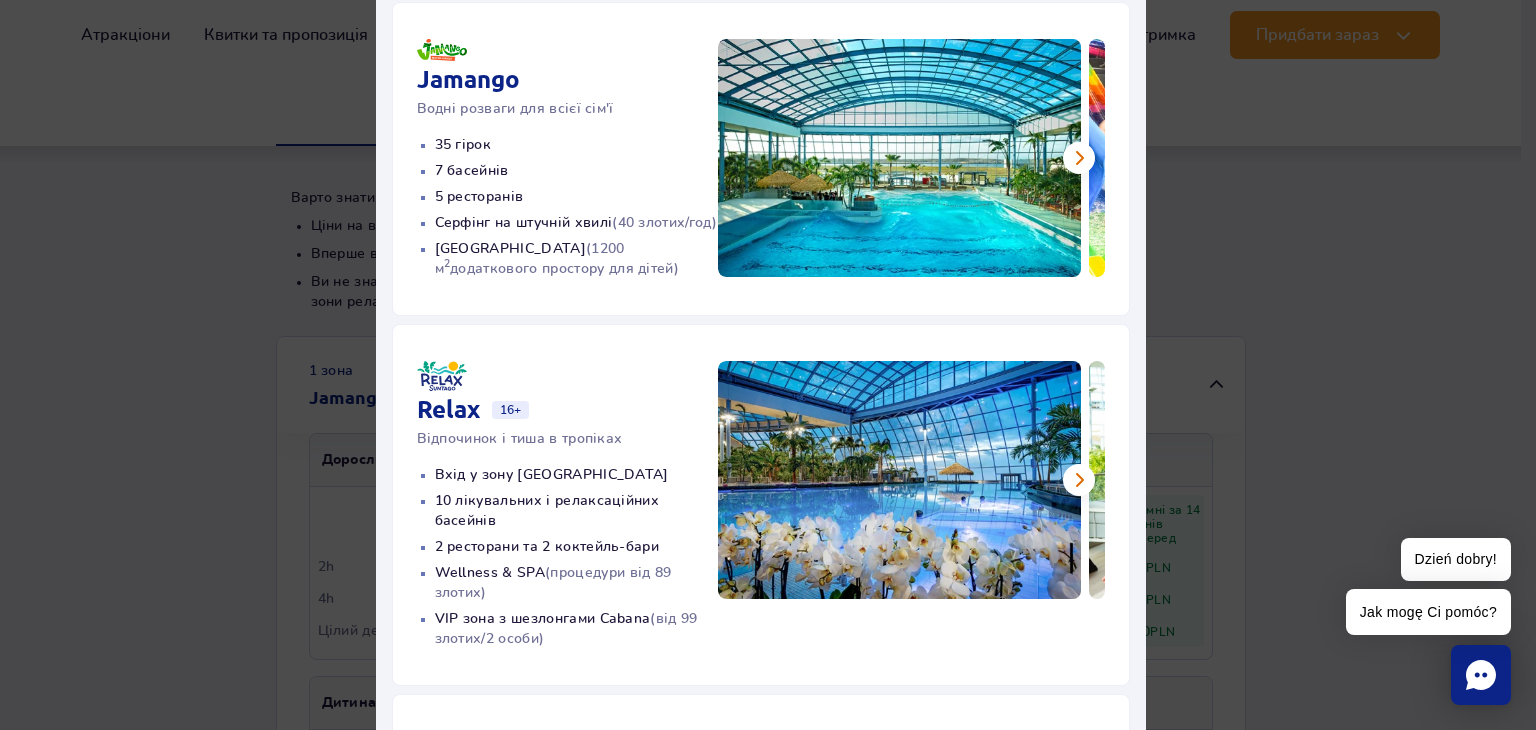 scroll, scrollTop: 164, scrollLeft: 0, axis: vertical 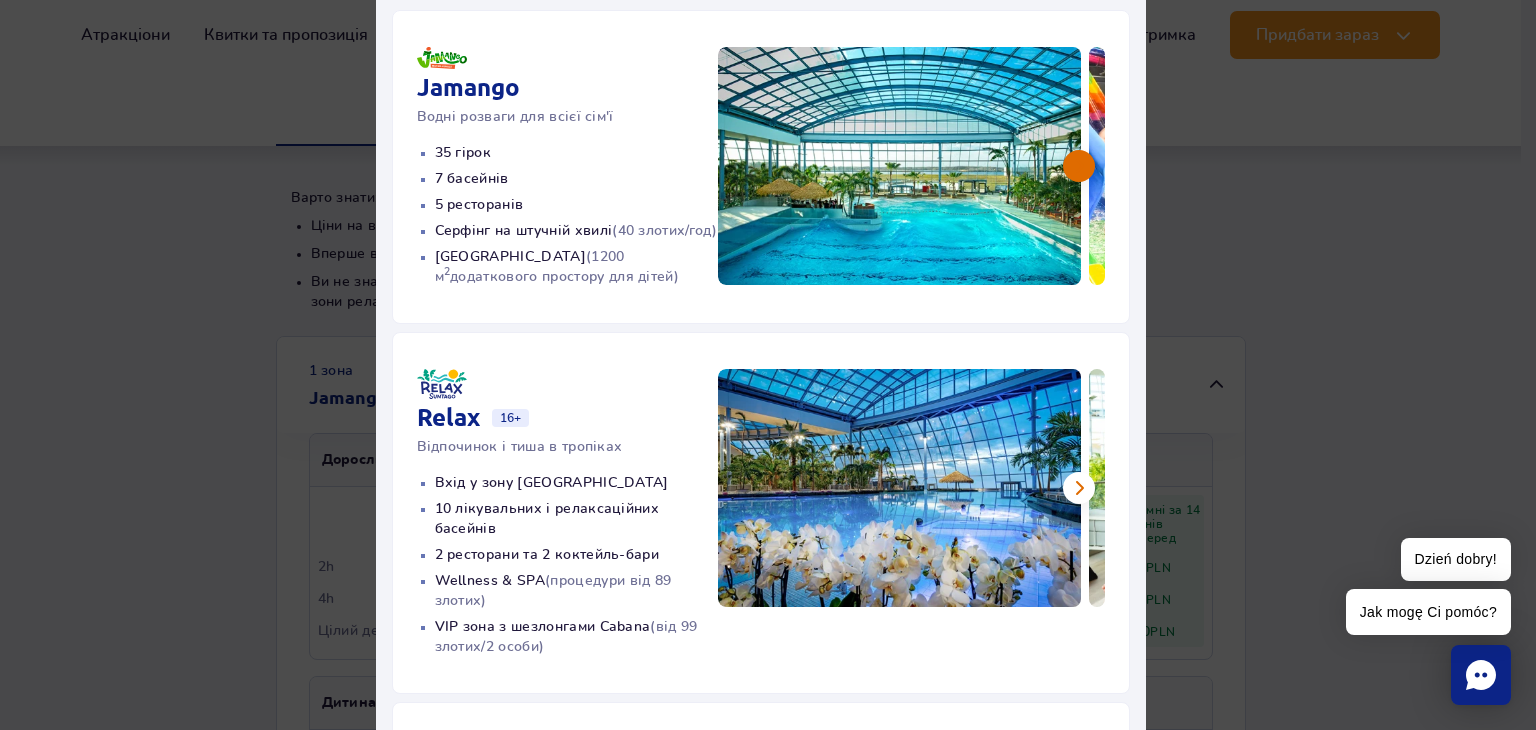 click at bounding box center (1079, 166) 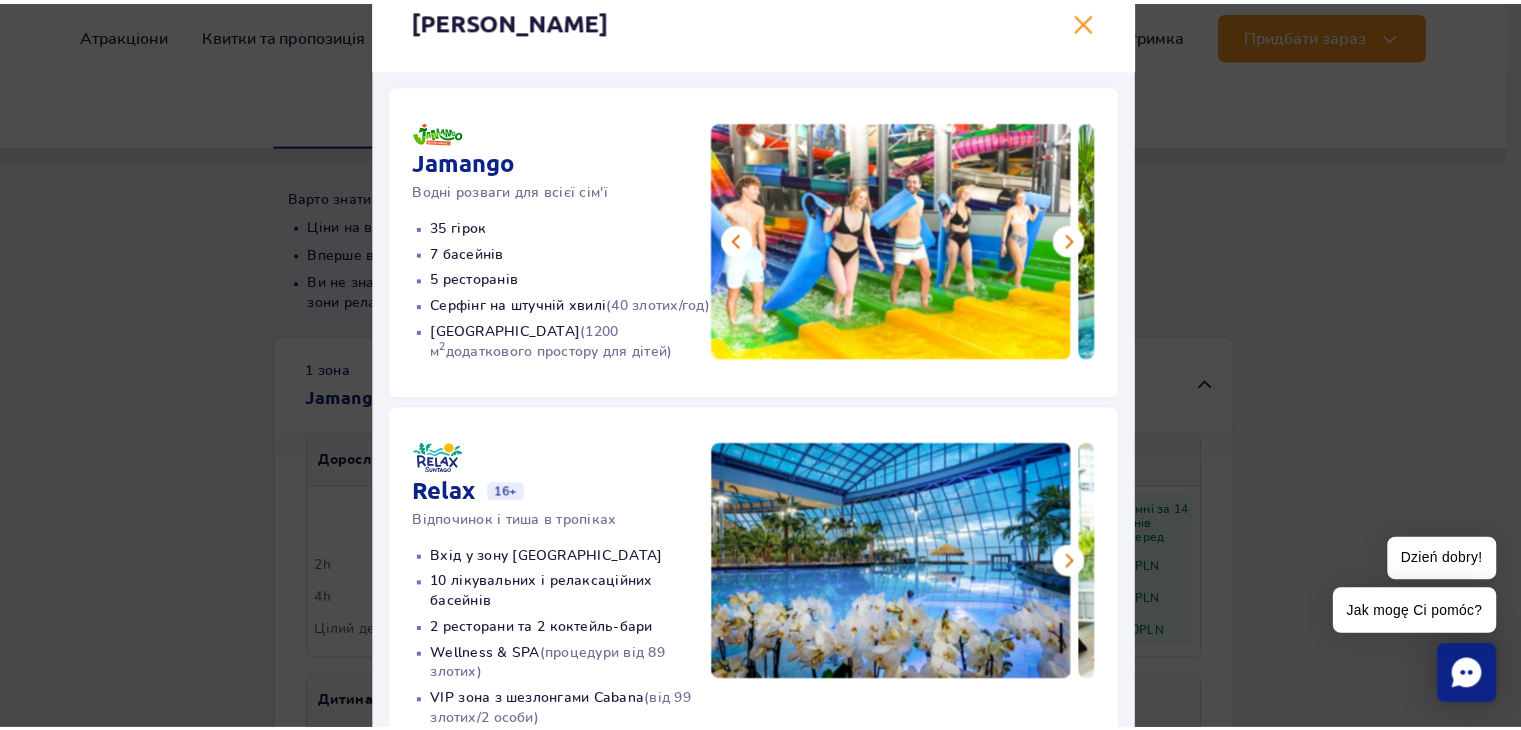 scroll, scrollTop: 89, scrollLeft: 0, axis: vertical 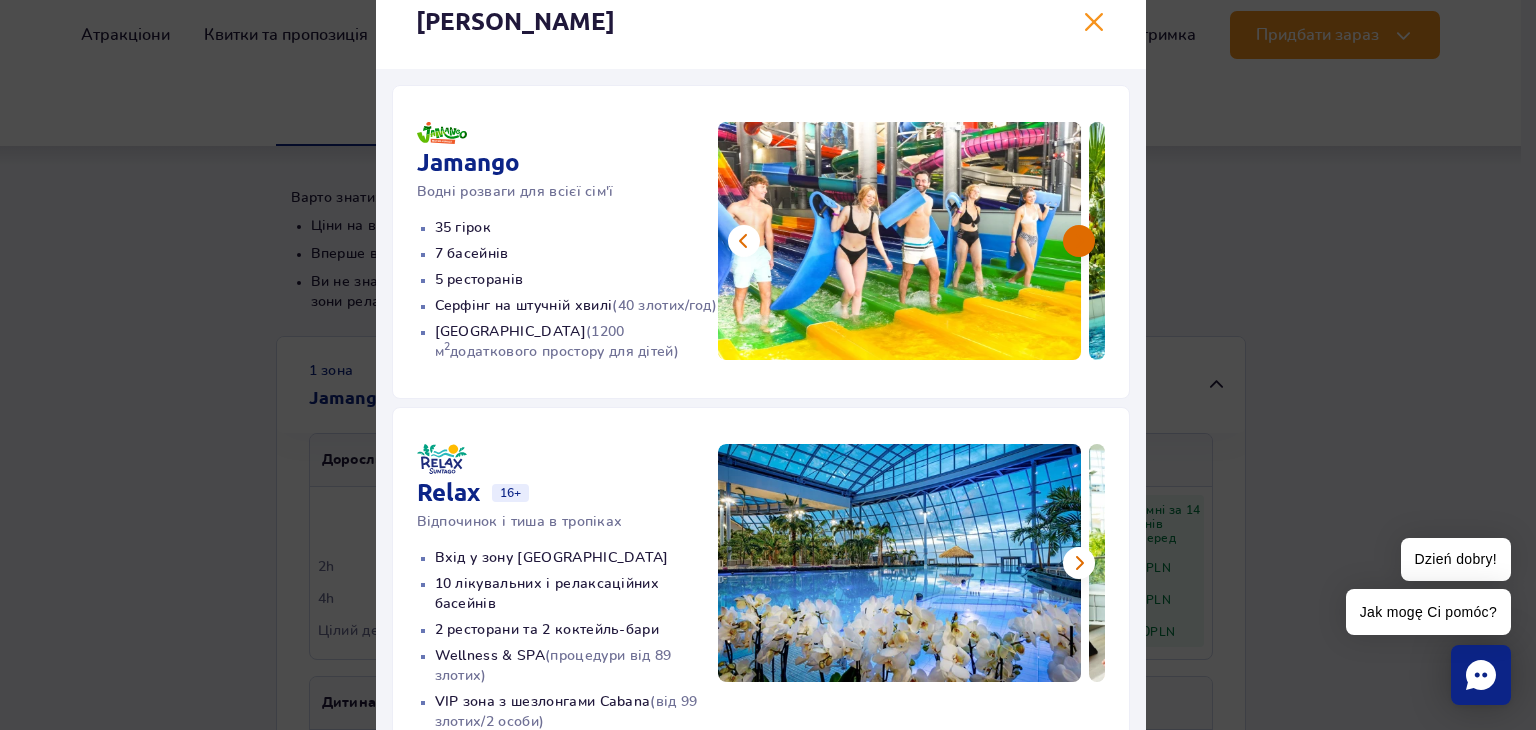 click at bounding box center (1079, 241) 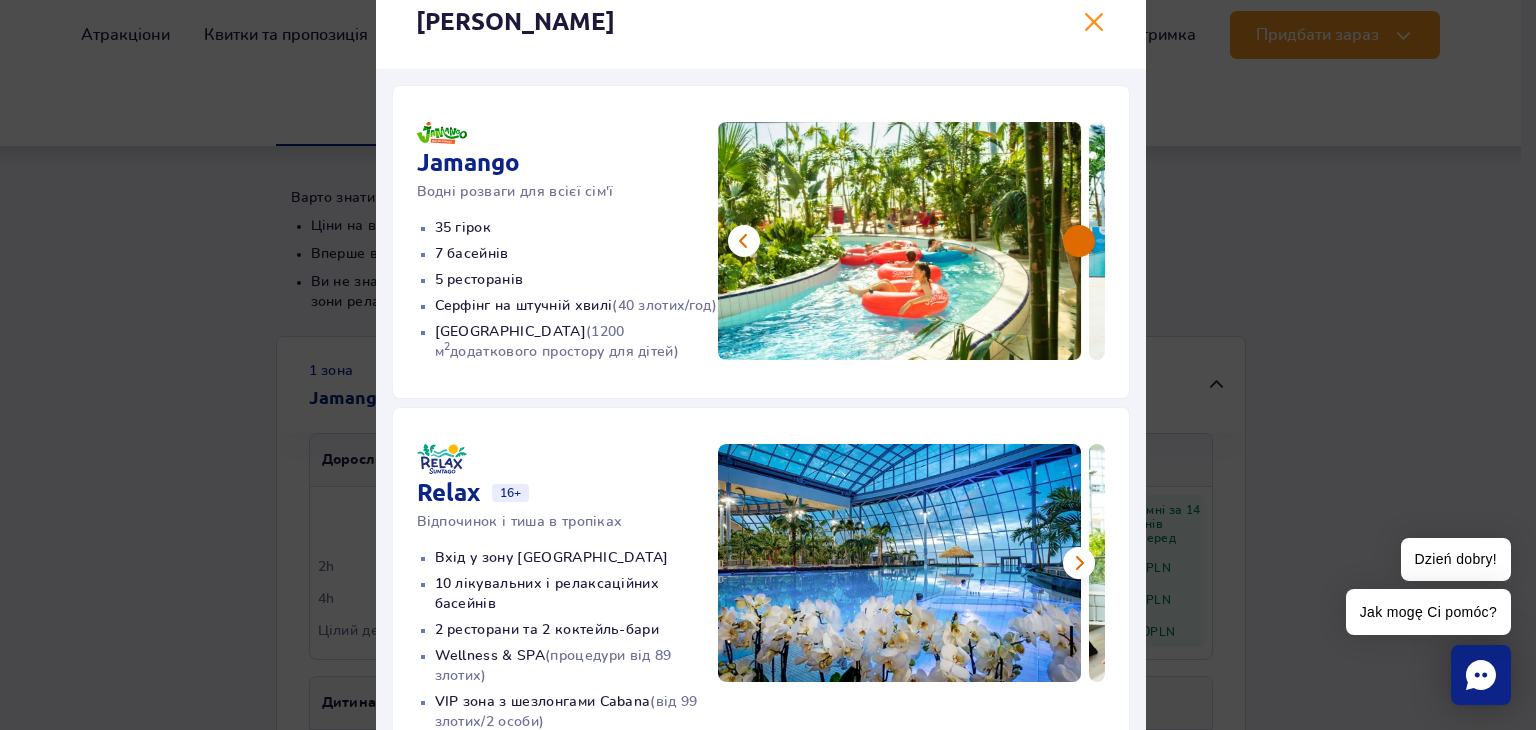 click at bounding box center [1079, 241] 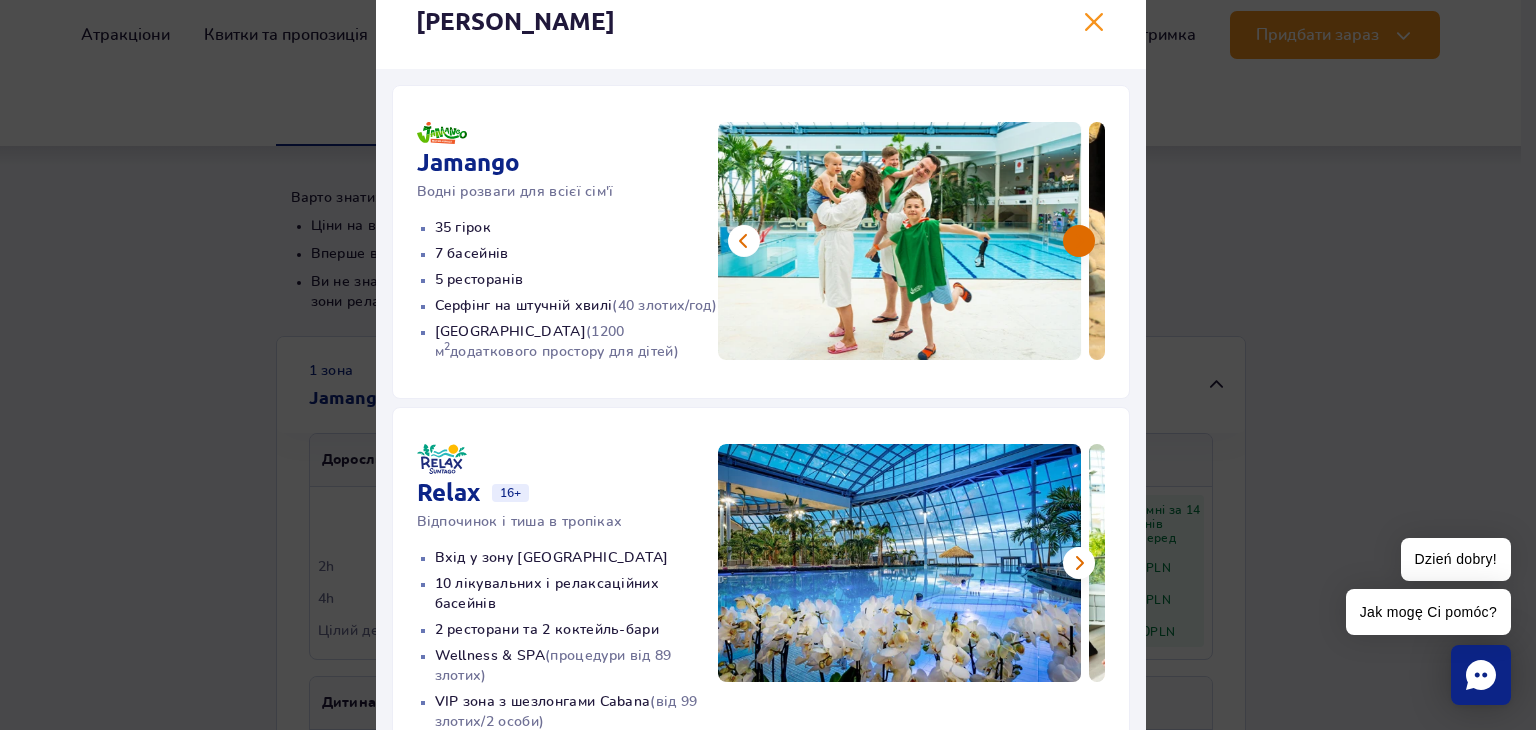 click at bounding box center (1079, 241) 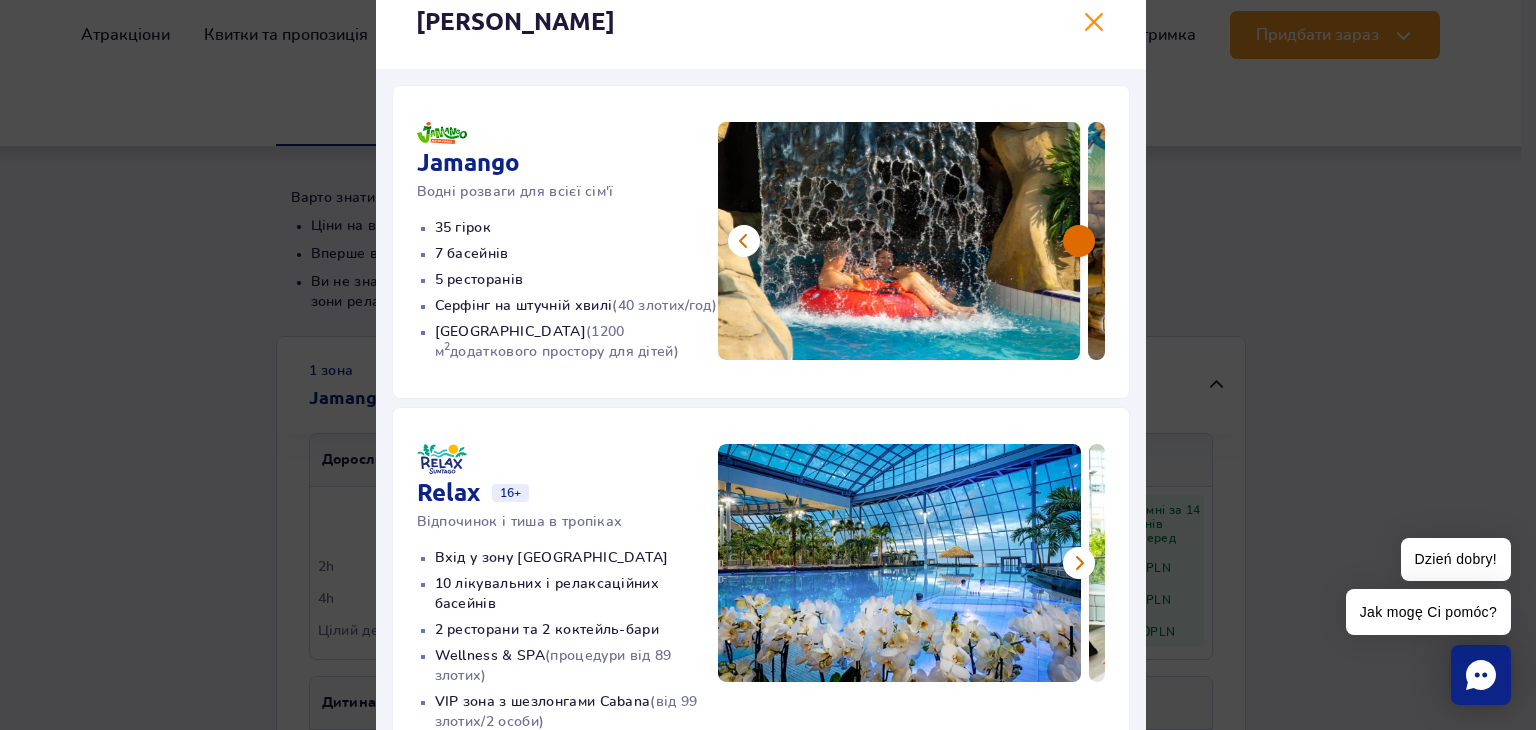 click at bounding box center (1079, 241) 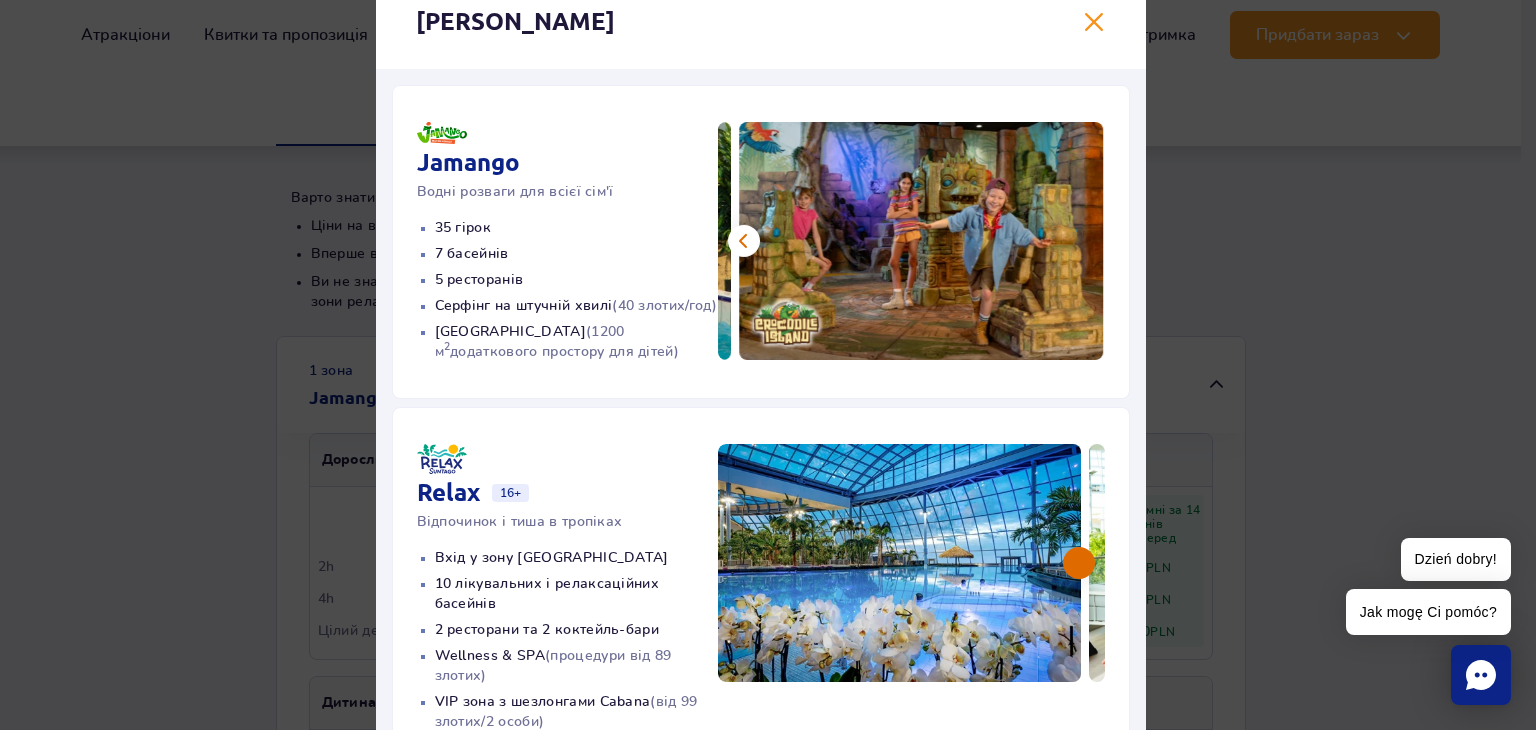 click at bounding box center [1079, 563] 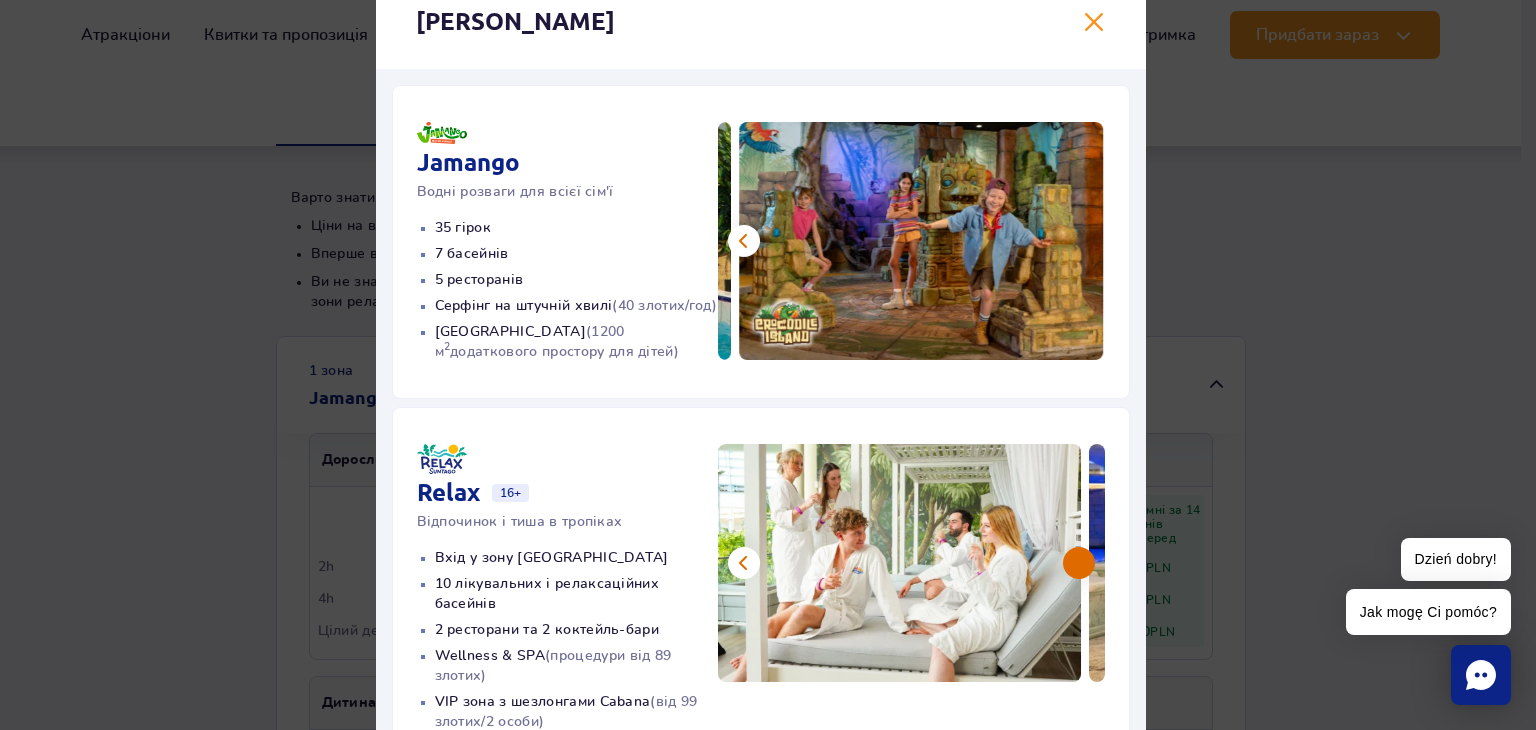 click at bounding box center [1079, 563] 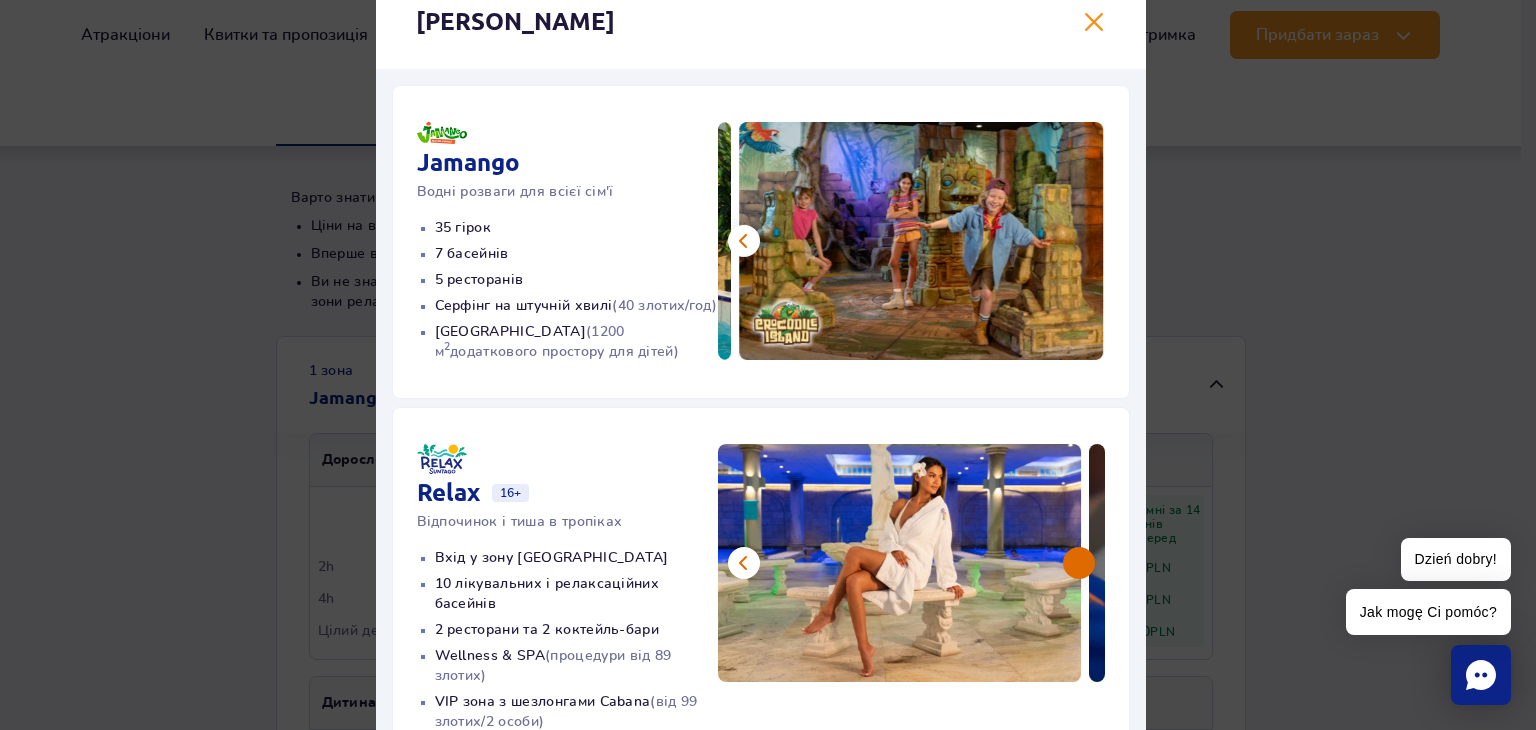 click at bounding box center (1079, 563) 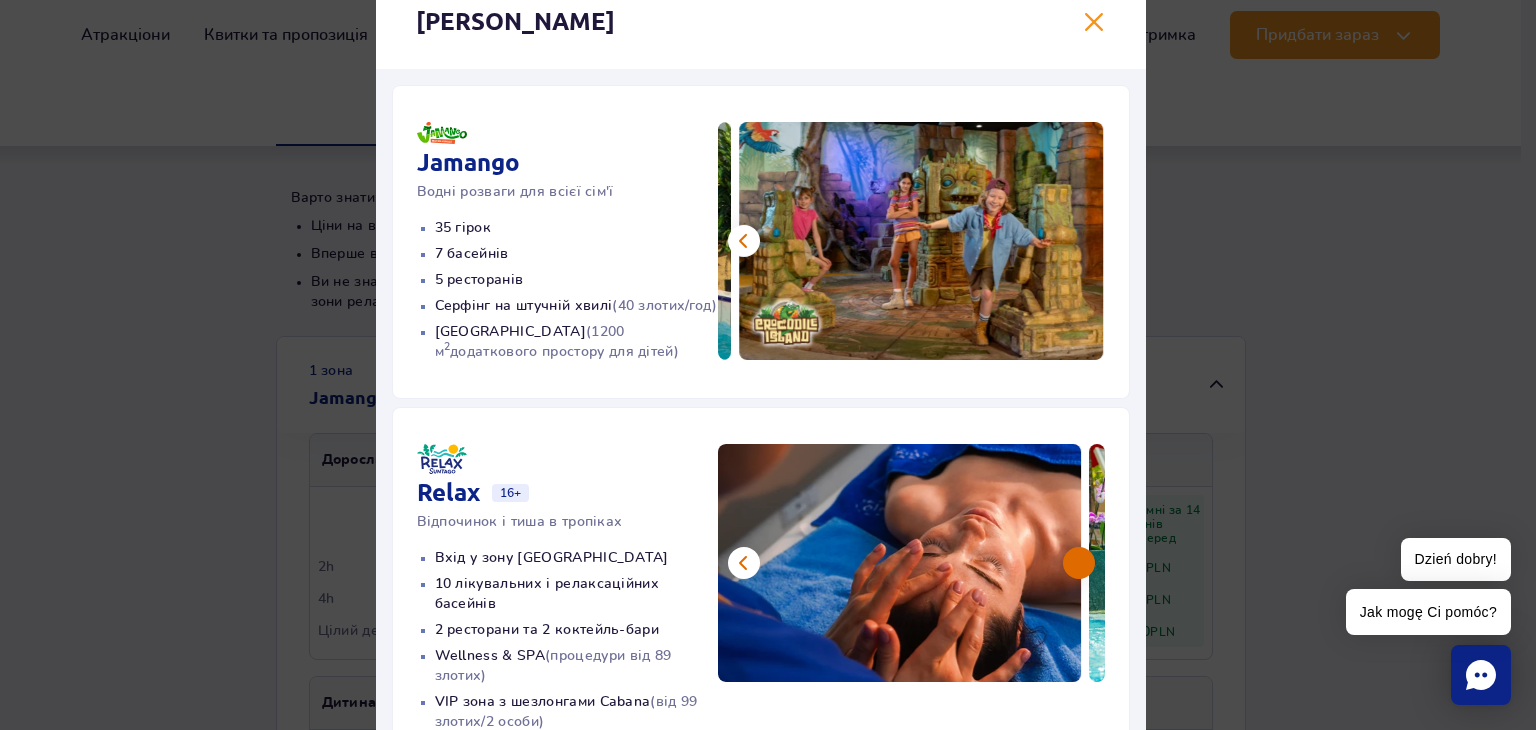 click at bounding box center (1079, 563) 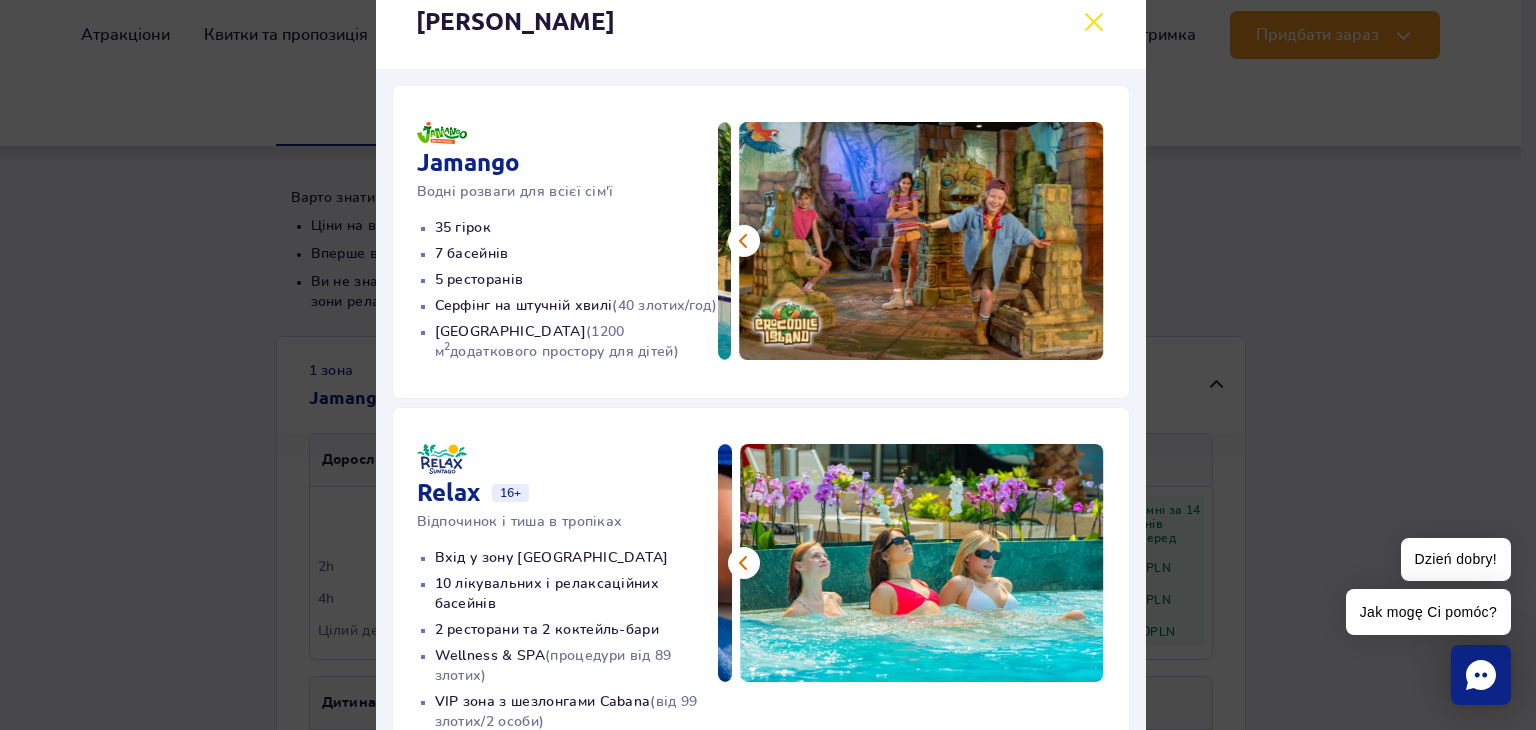 click at bounding box center (1094, 22) 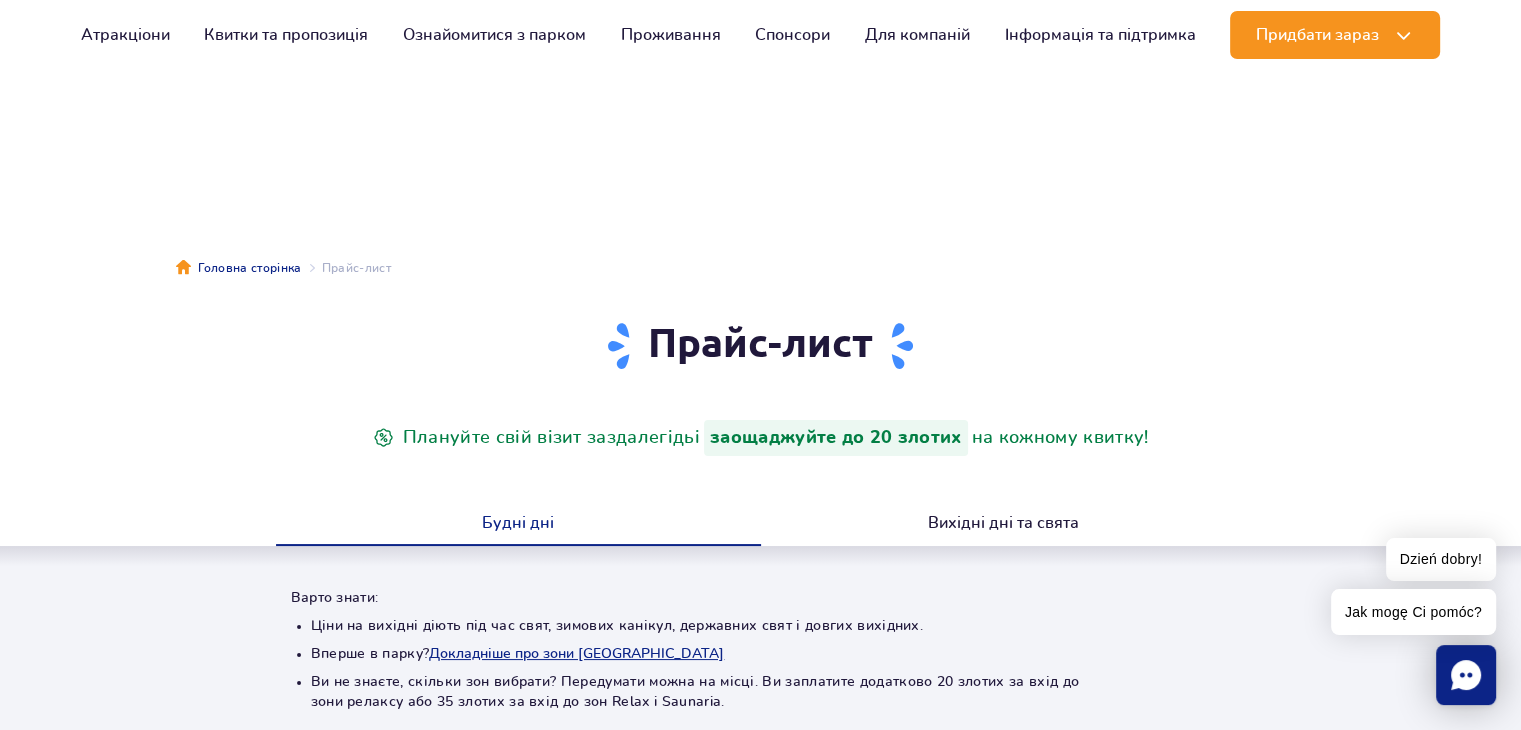 scroll, scrollTop: 0, scrollLeft: 0, axis: both 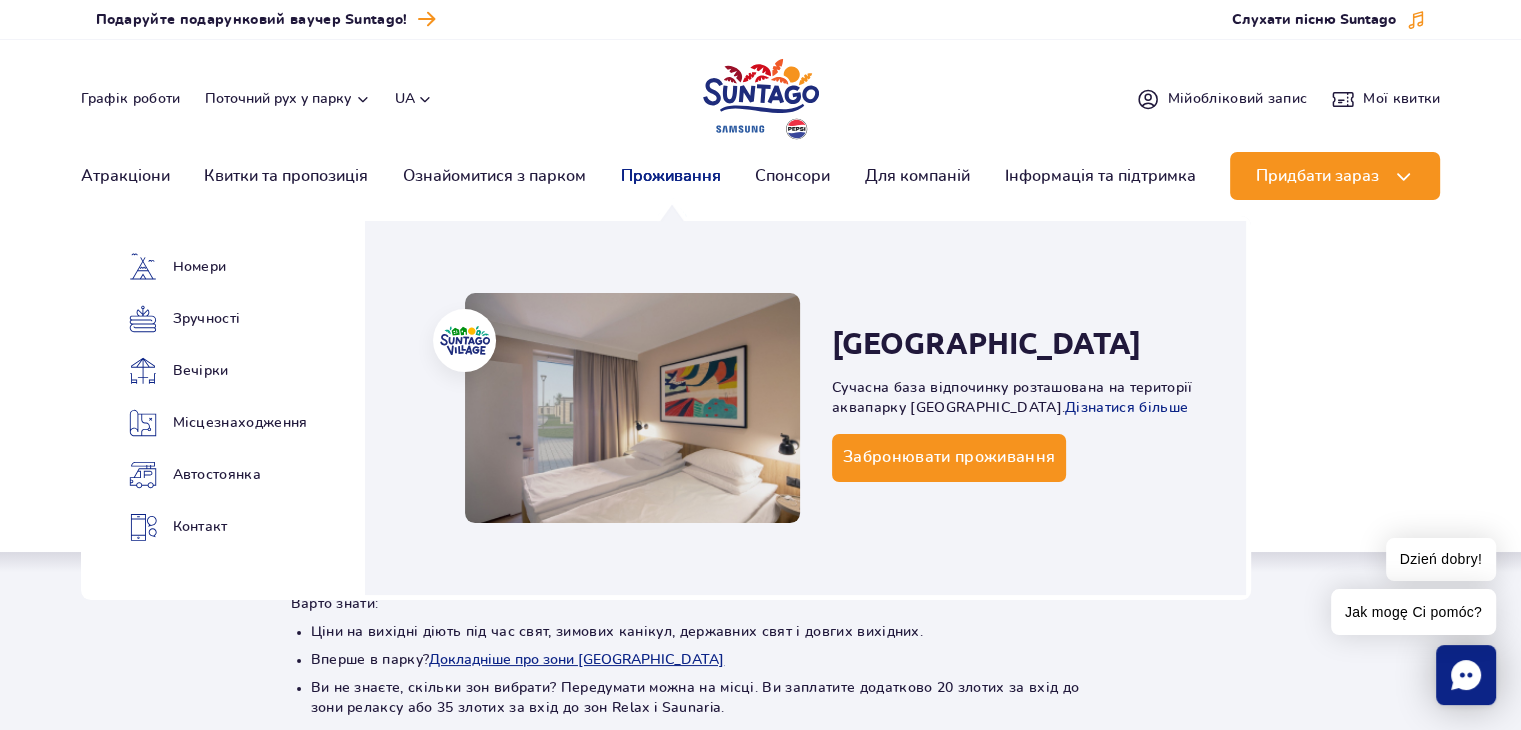 click on "Проживання" at bounding box center [671, 176] 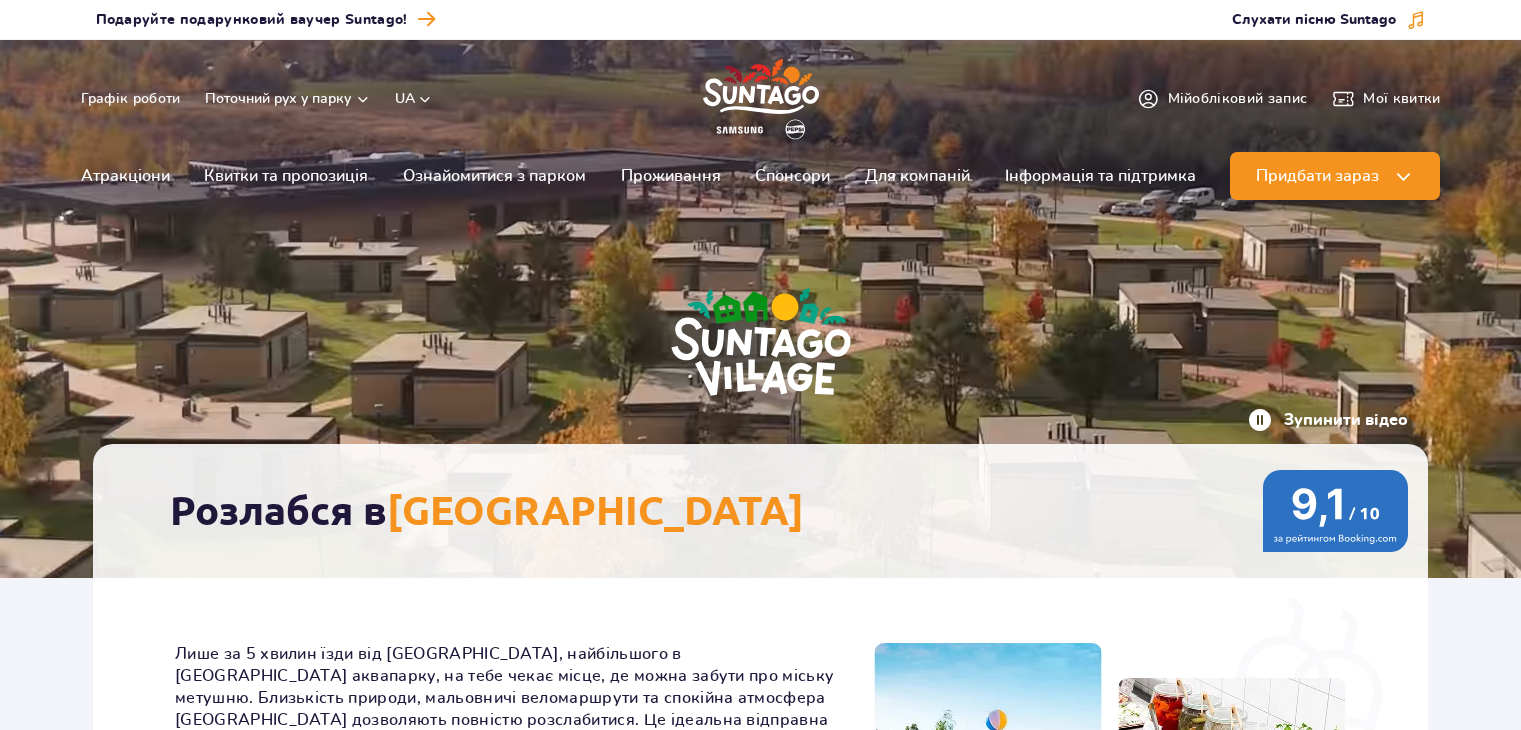 scroll, scrollTop: 0, scrollLeft: 0, axis: both 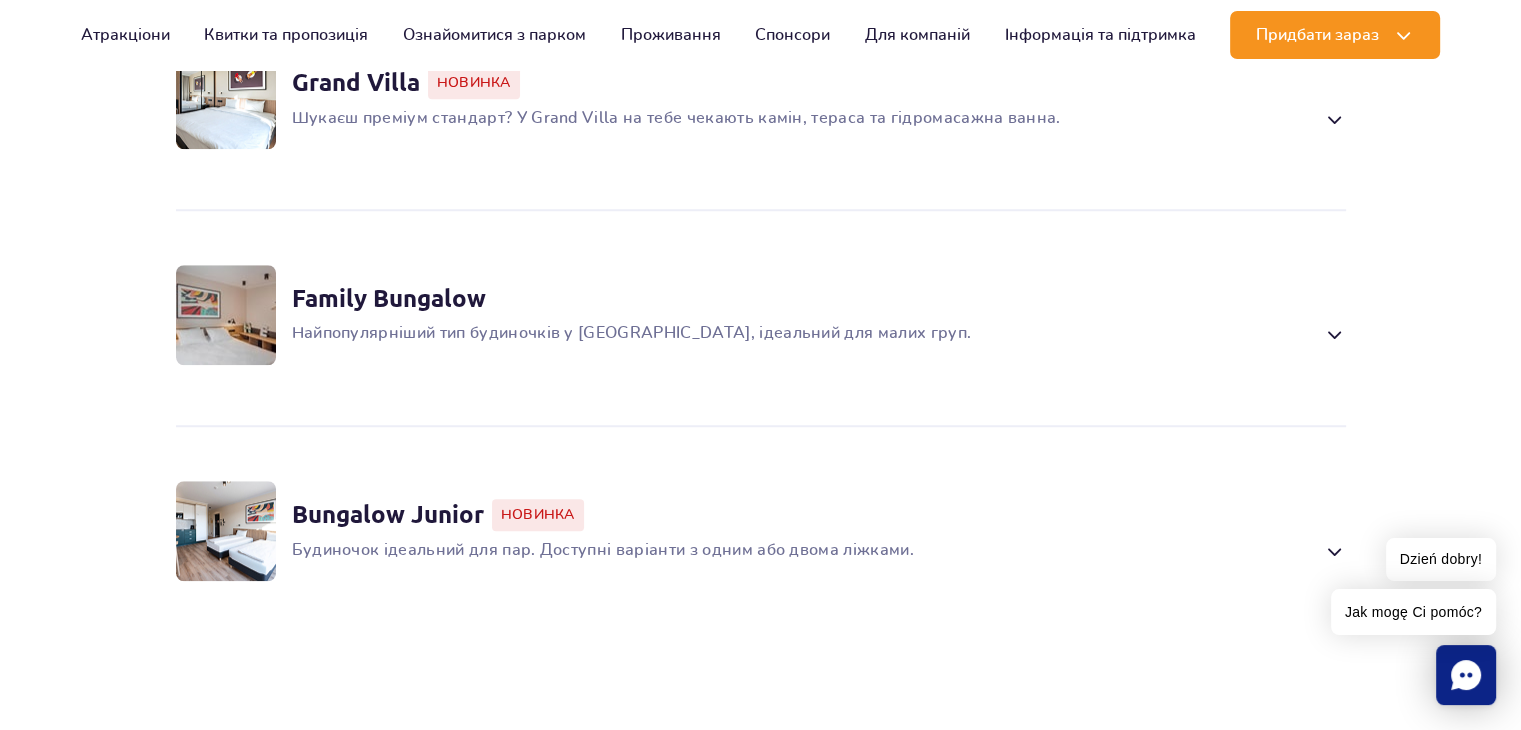 drag, startPoint x: 1535, startPoint y: 53, endPoint x: 1526, endPoint y: 180, distance: 127.3185 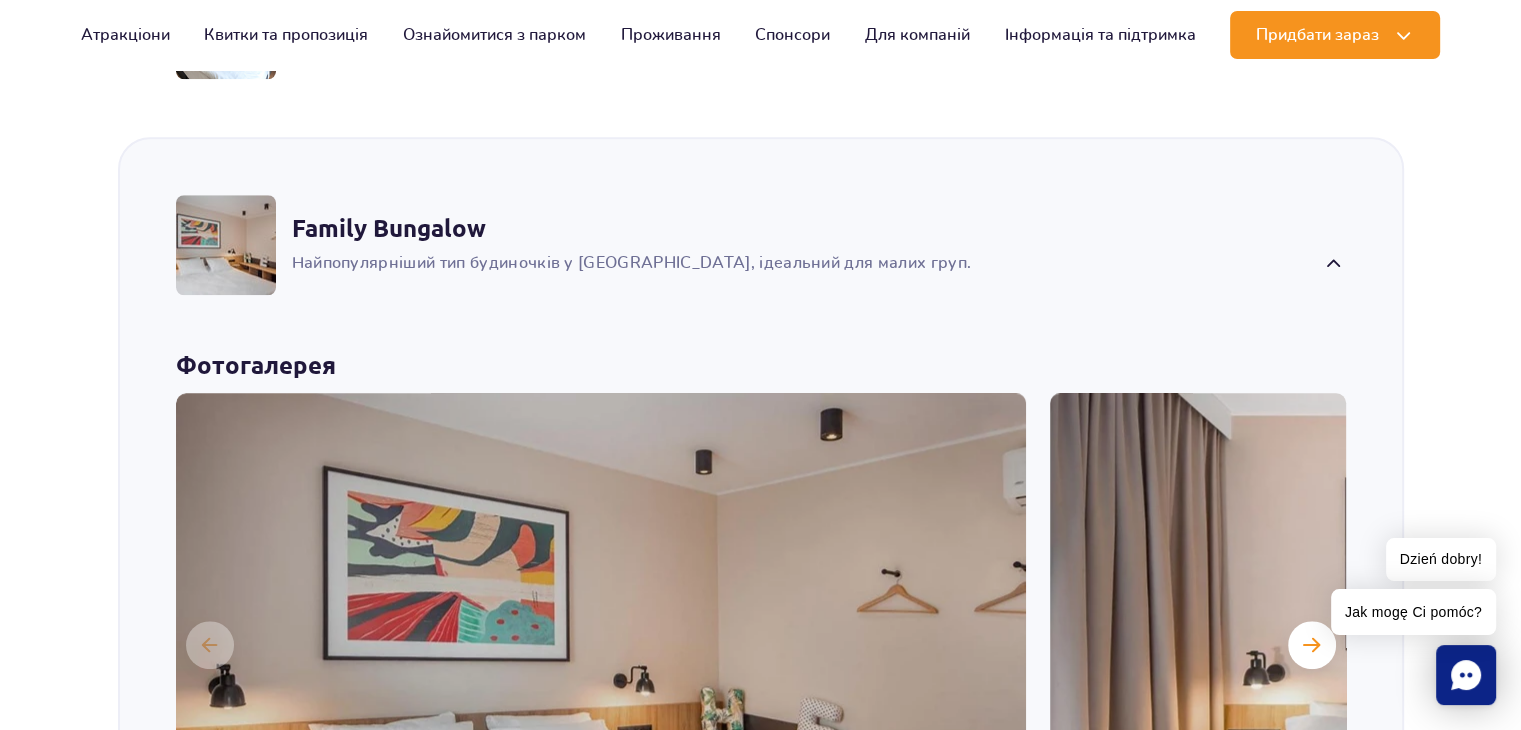 scroll, scrollTop: 1627, scrollLeft: 0, axis: vertical 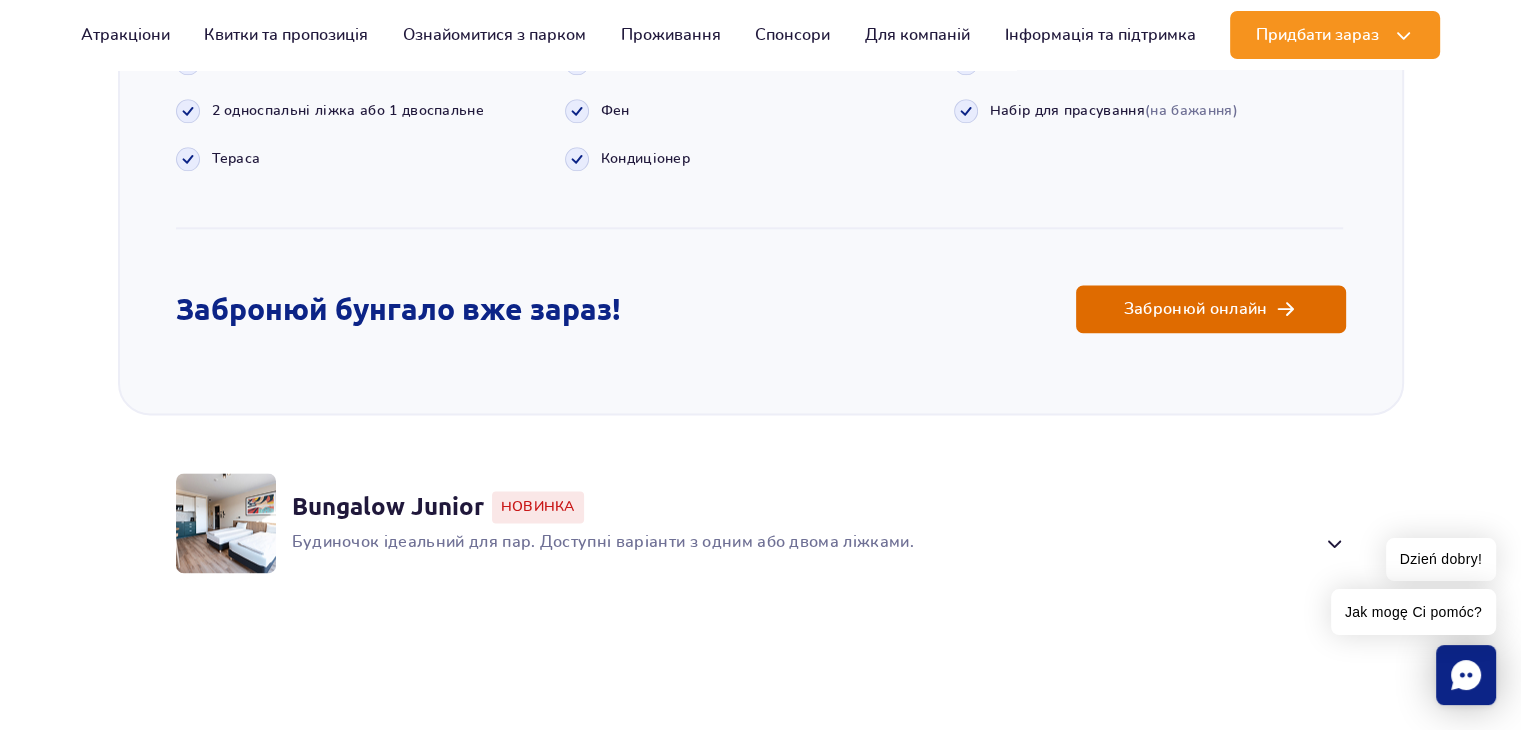 click on "Забронюй онлайн" at bounding box center [1211, 309] 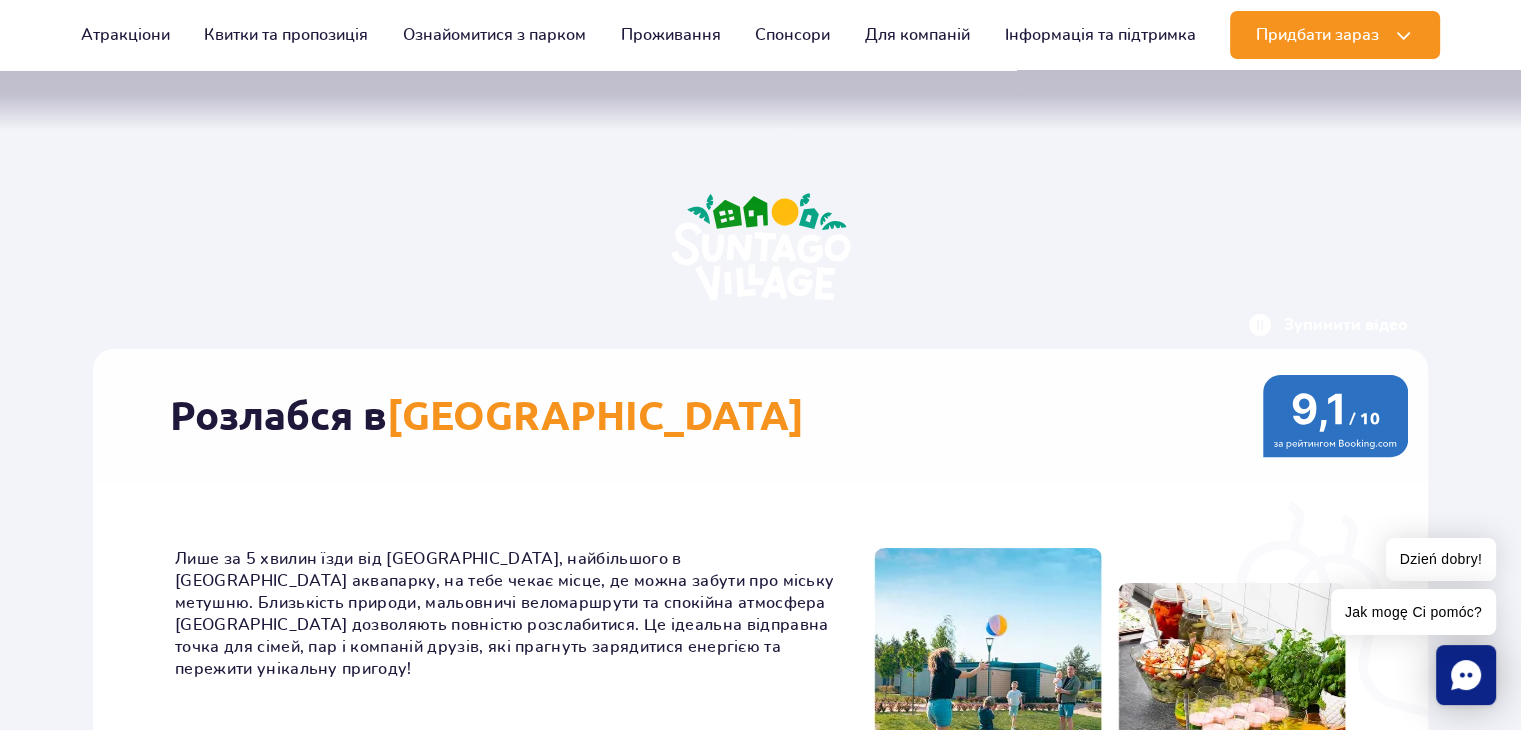scroll, scrollTop: 0, scrollLeft: 0, axis: both 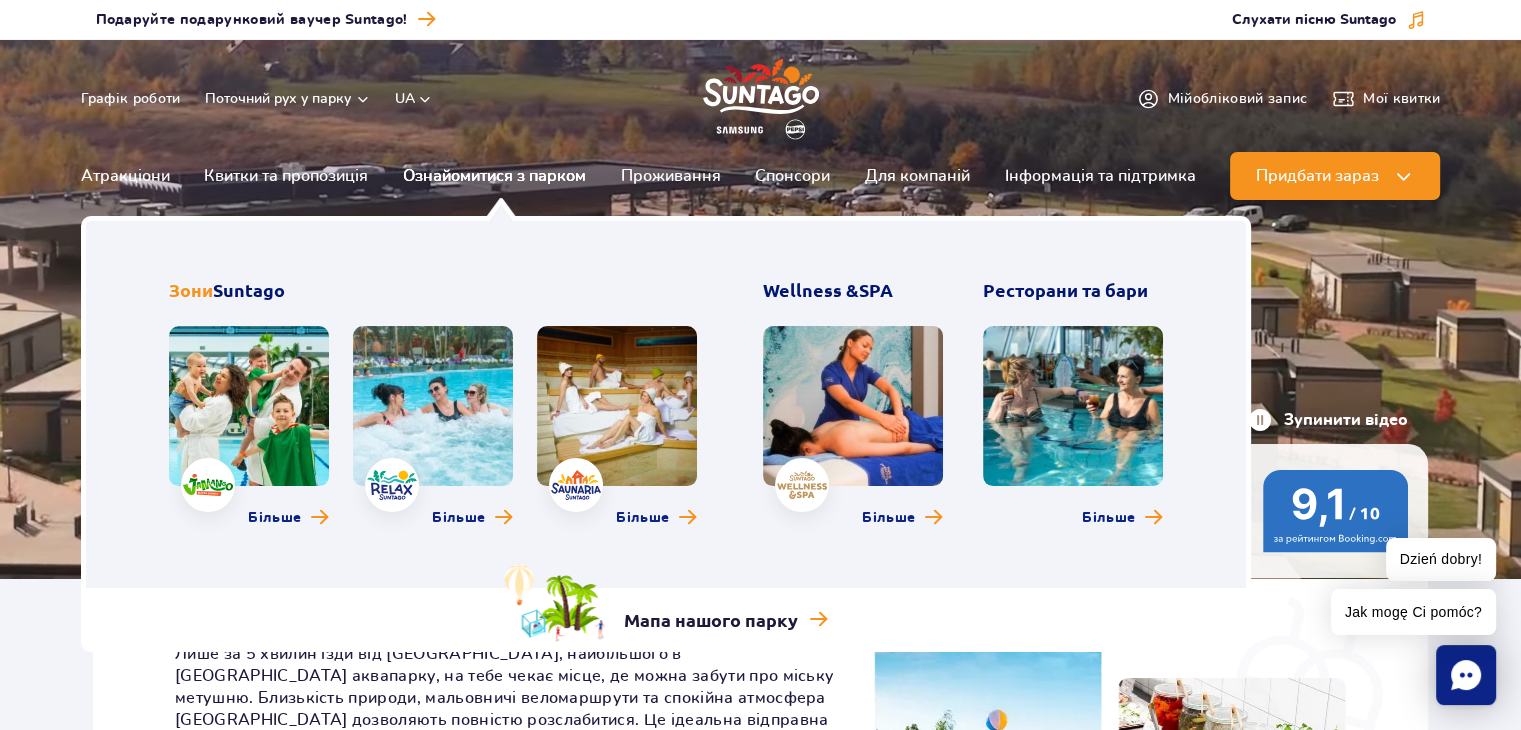 click on "Ознайомитися з парком" at bounding box center (494, 176) 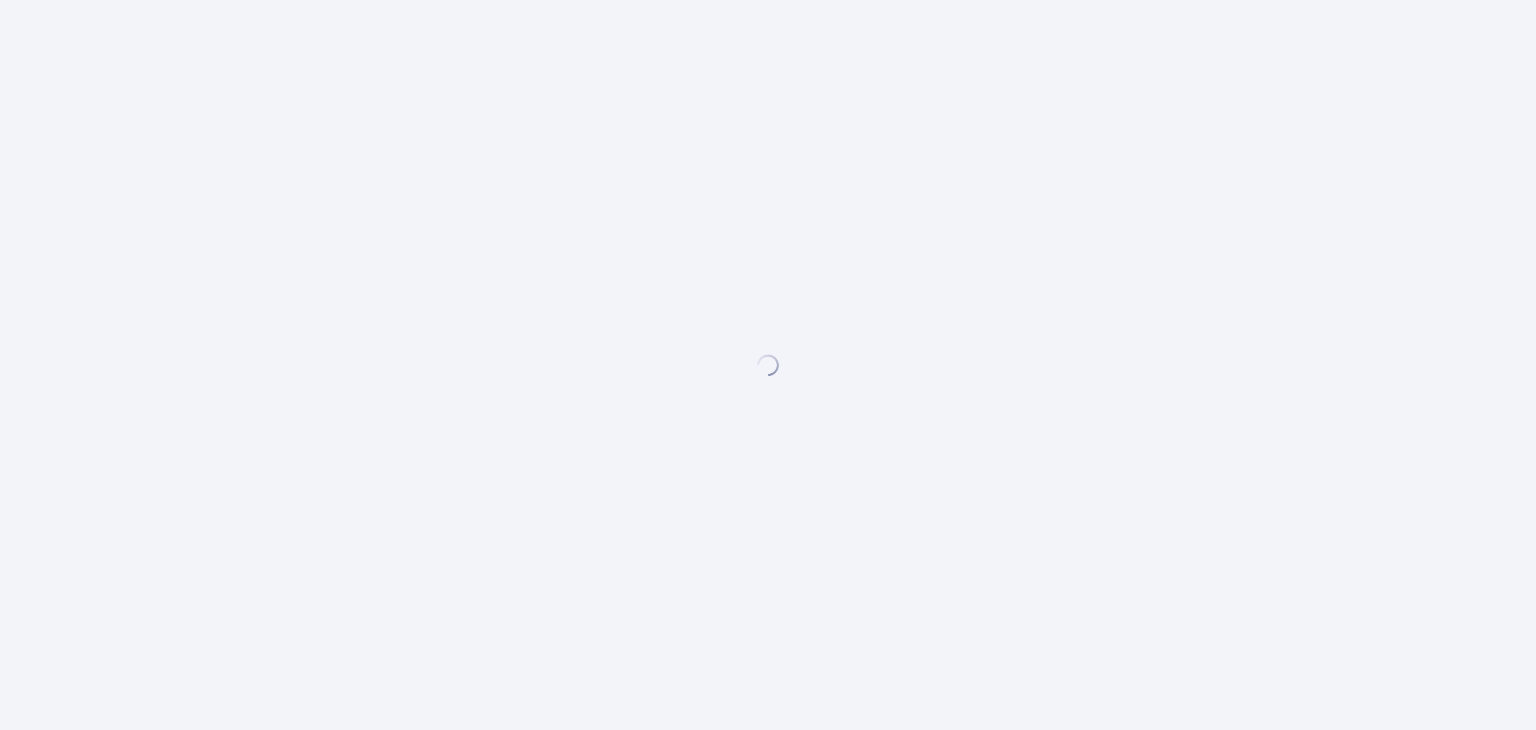 scroll, scrollTop: 0, scrollLeft: 0, axis: both 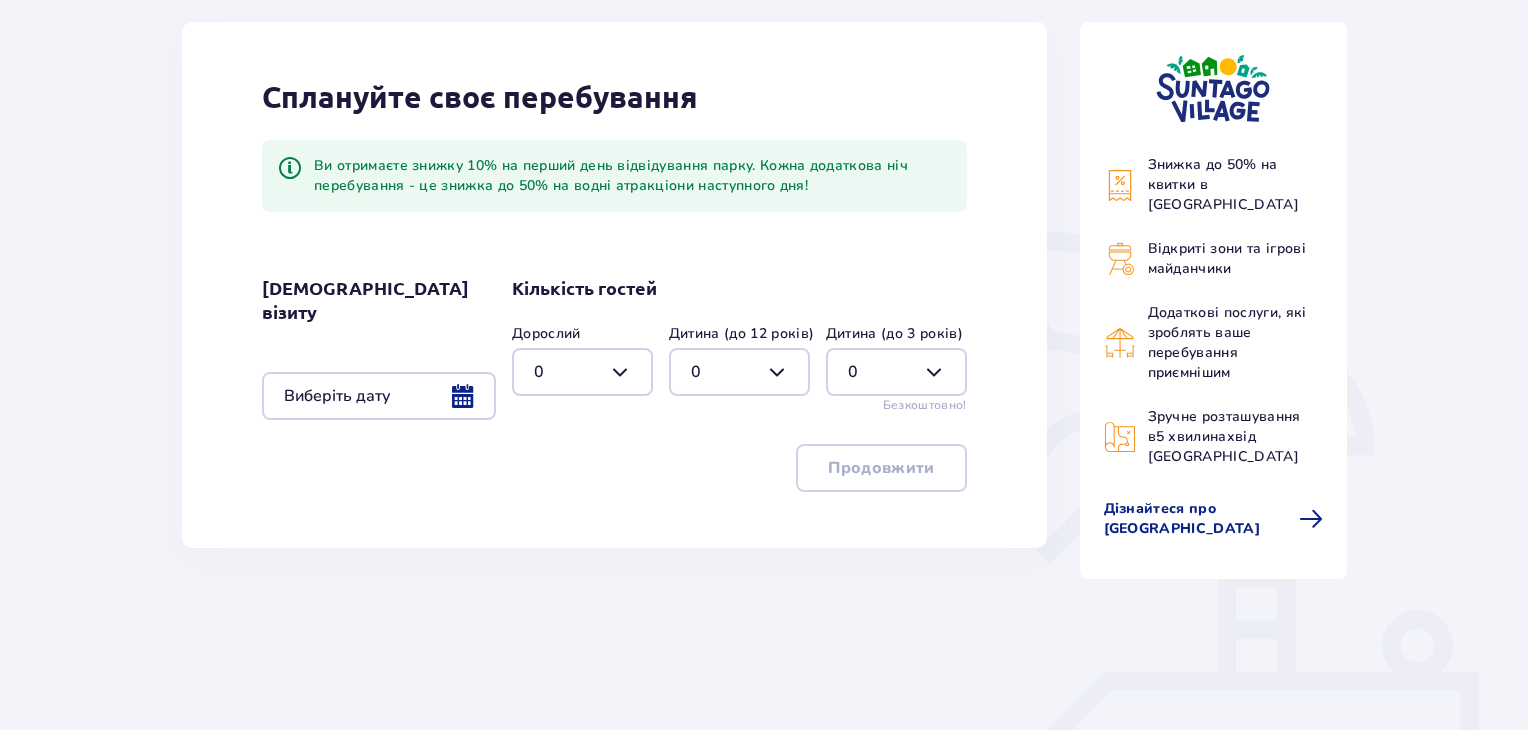 click at bounding box center (379, 396) 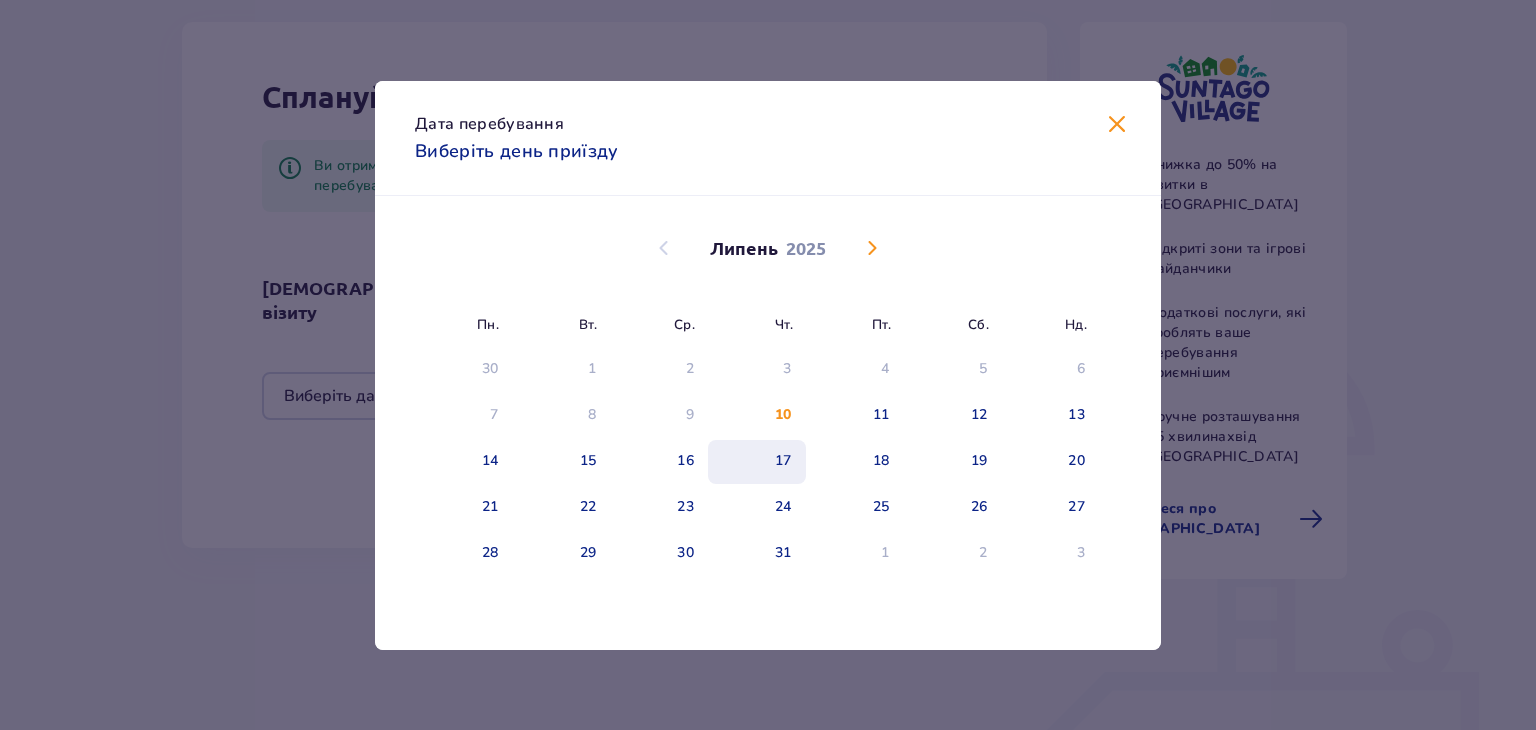 click on "17" at bounding box center (783, 461) 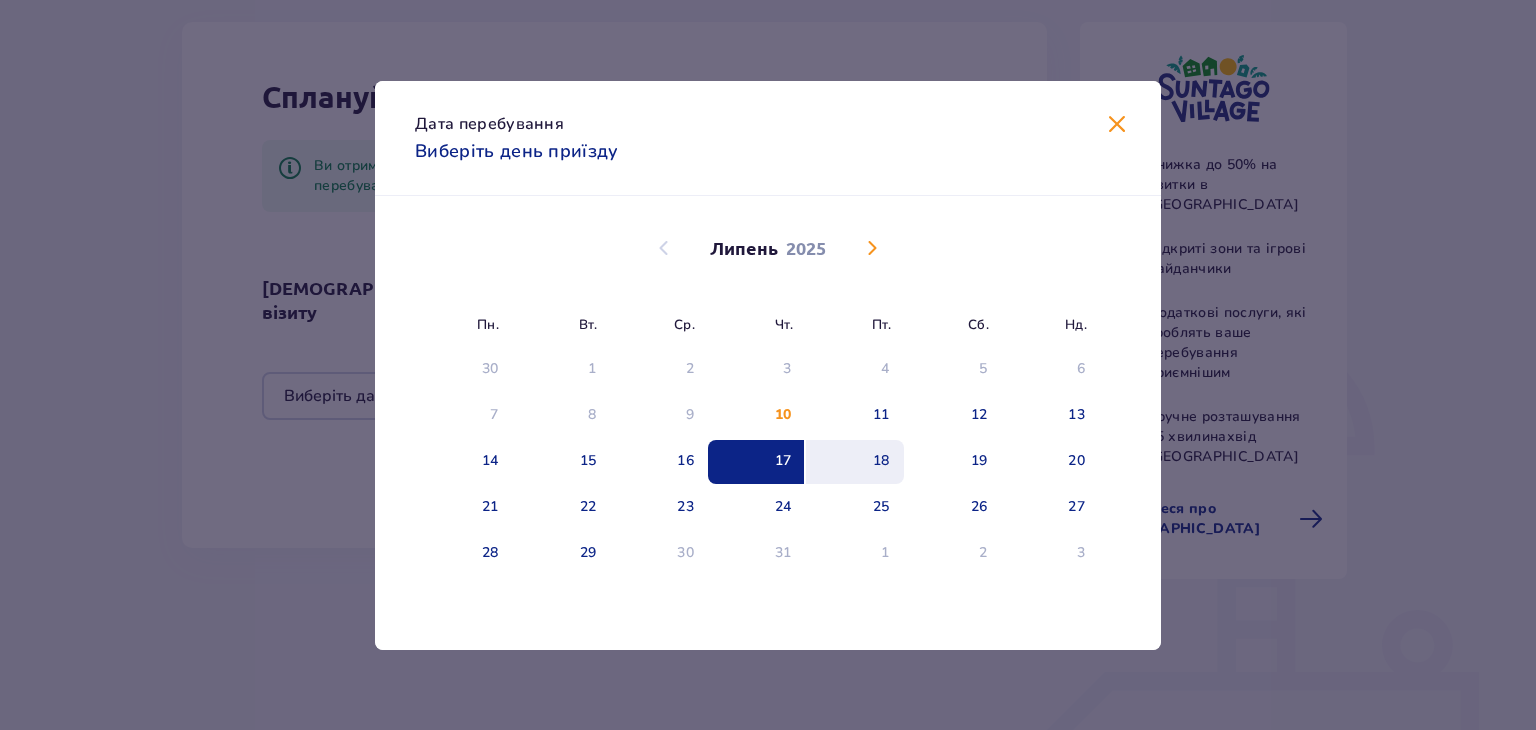 click on "18" at bounding box center (855, 462) 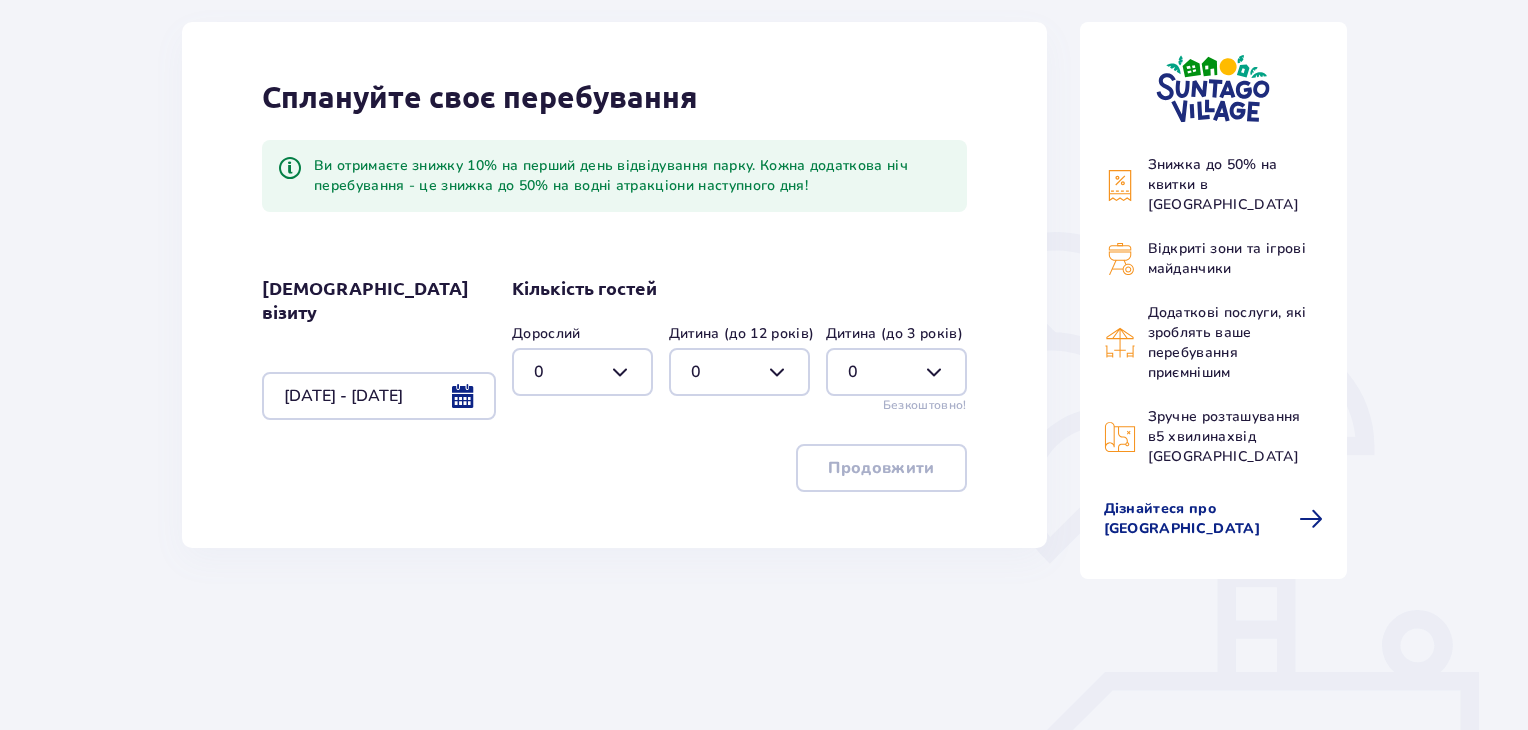 click at bounding box center [582, 372] 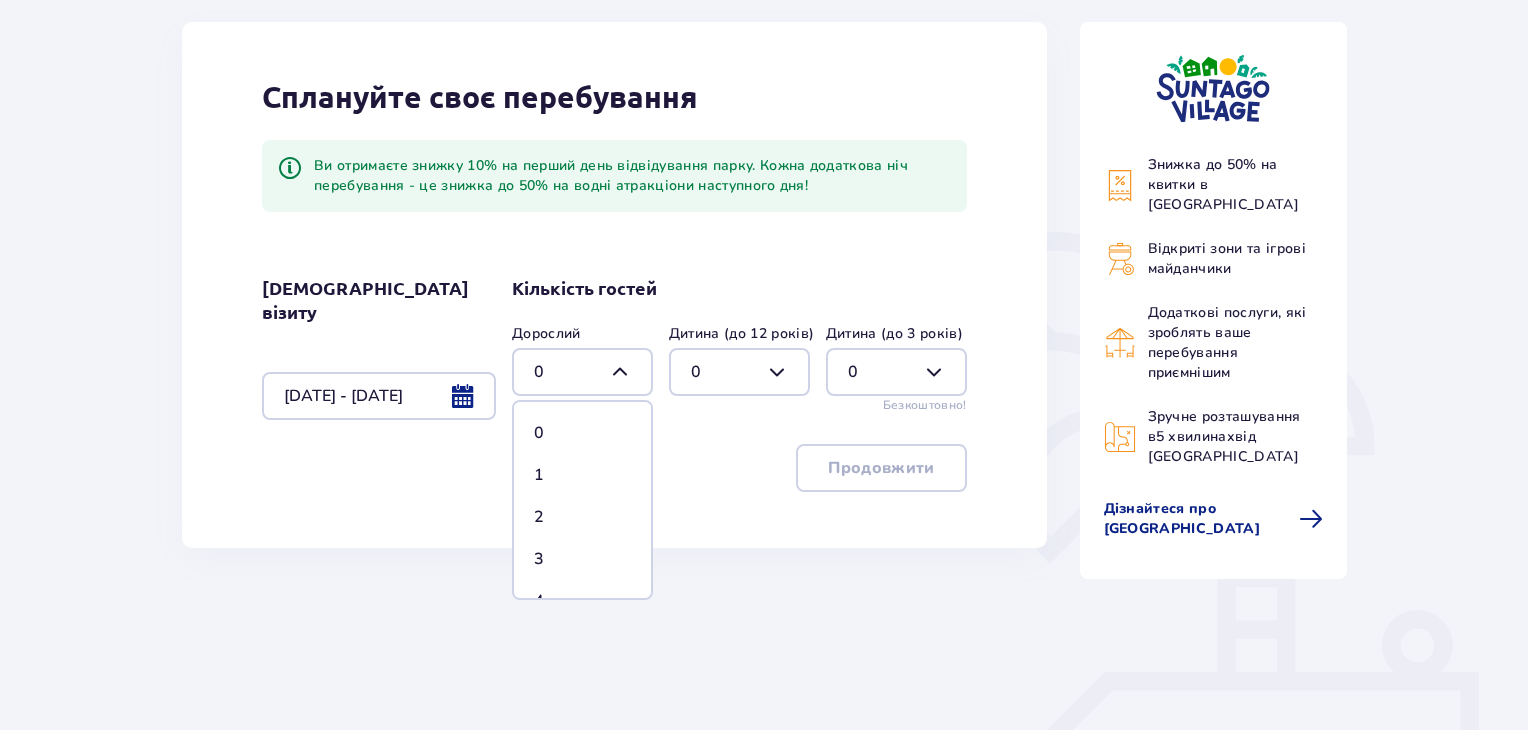 click on "2" at bounding box center [582, 517] 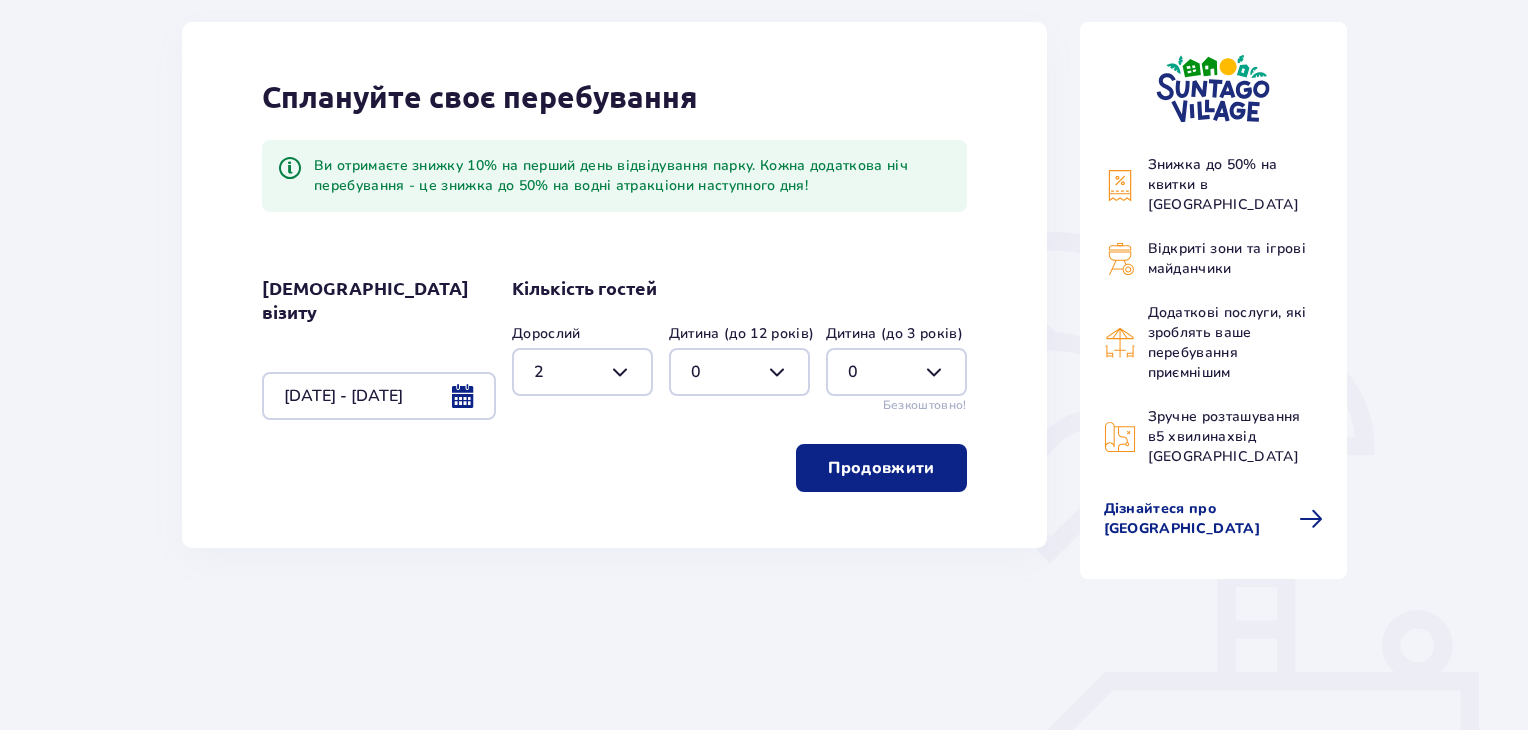 click at bounding box center (739, 372) 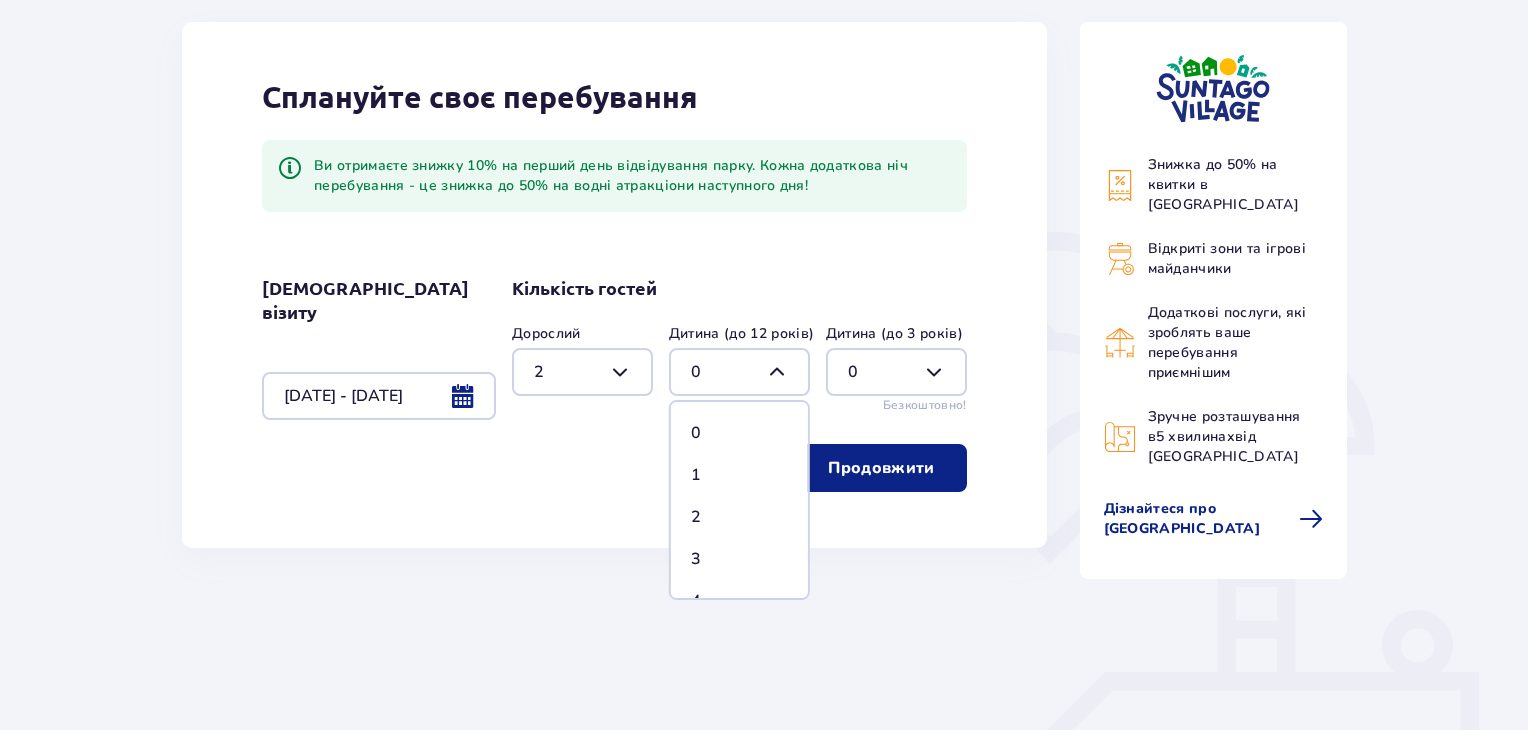 click on "1" at bounding box center (739, 475) 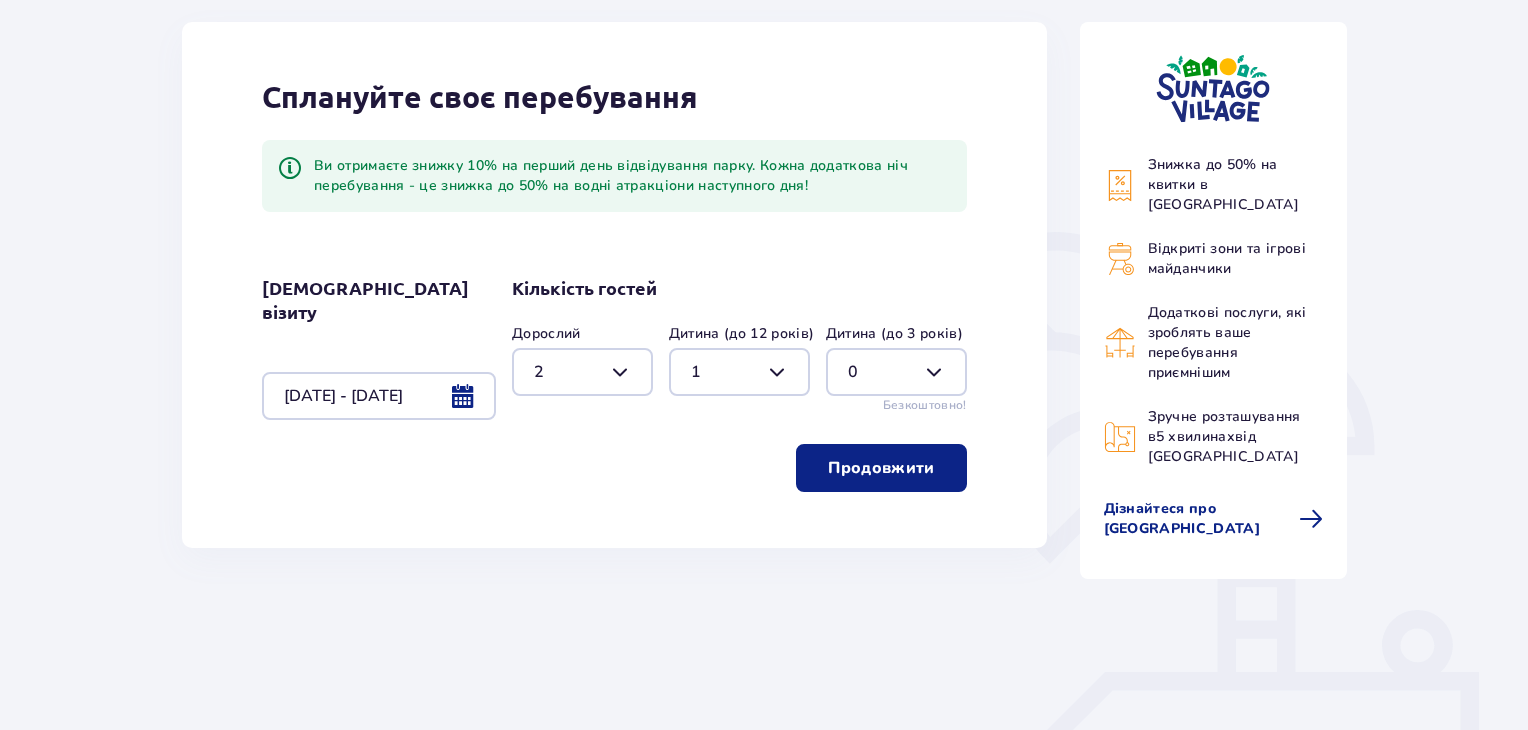 click on "Продовжити" at bounding box center [881, 468] 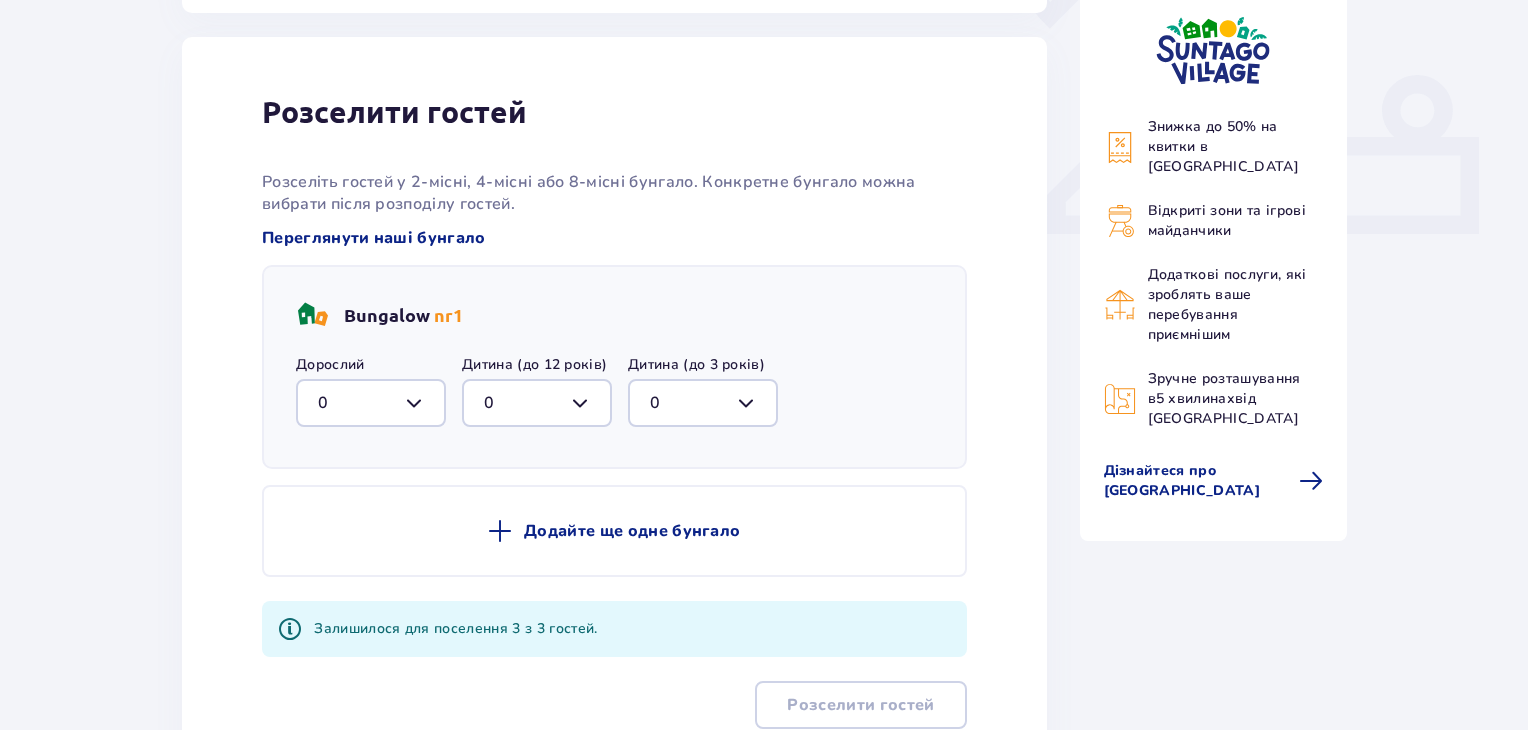 scroll, scrollTop: 805, scrollLeft: 0, axis: vertical 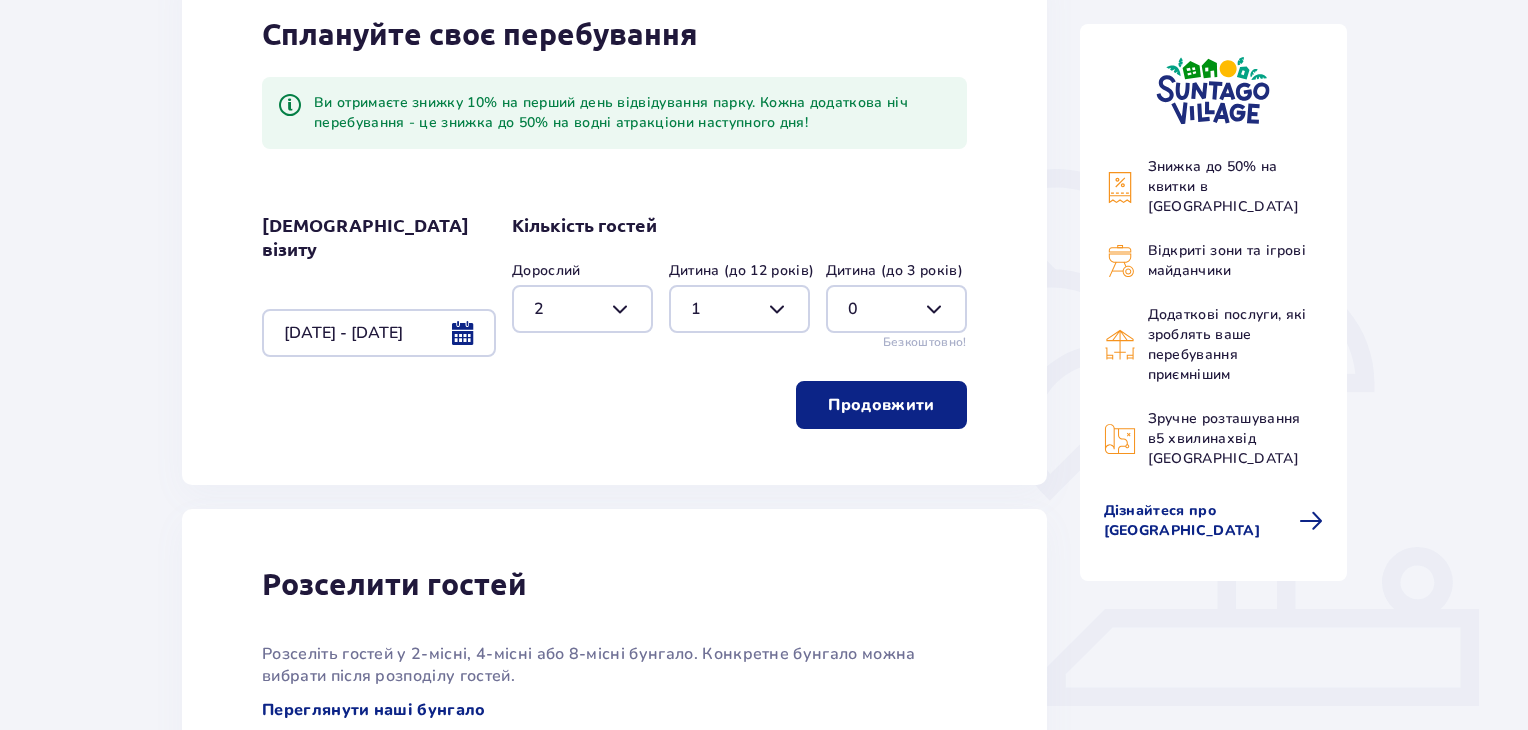 click on "Продовжити" at bounding box center [881, 405] 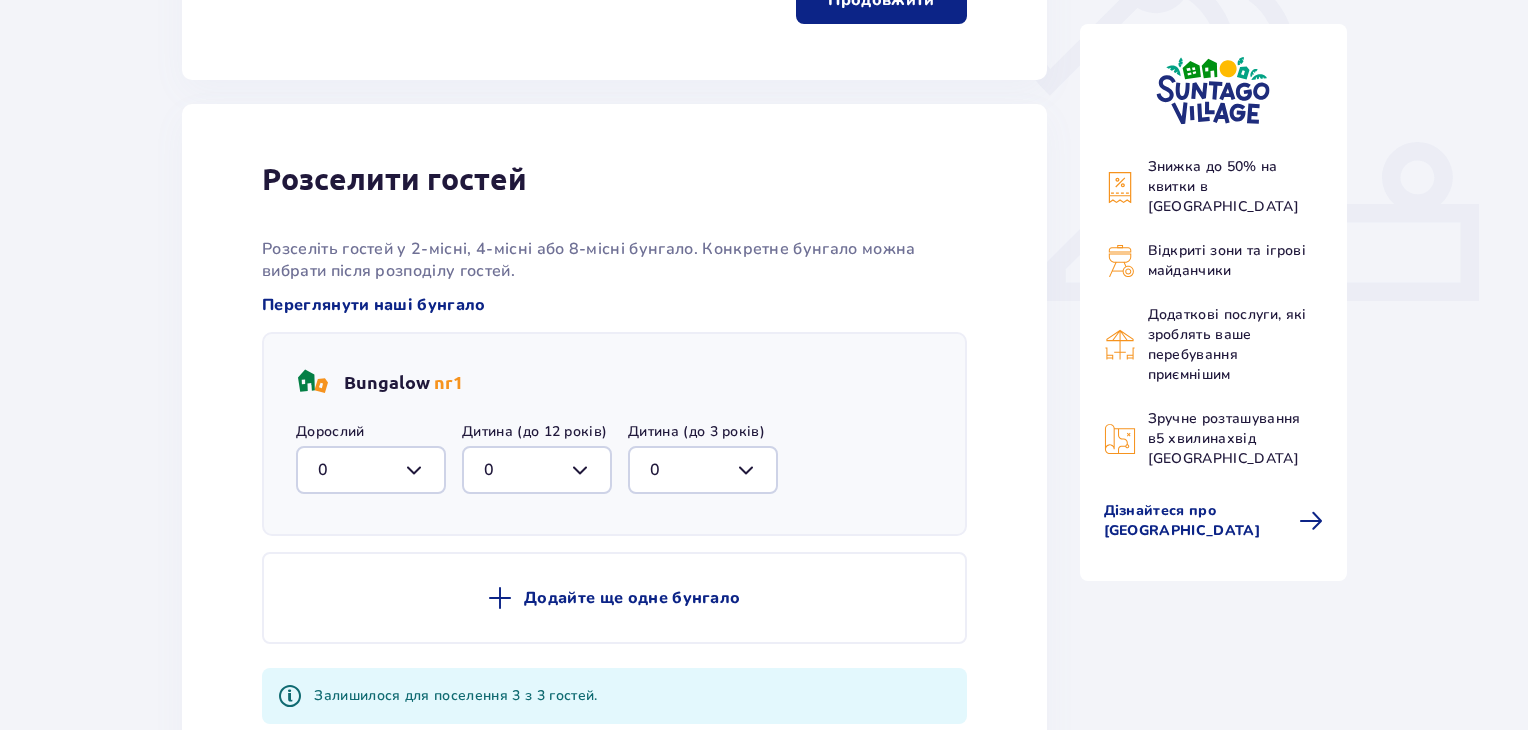 scroll, scrollTop: 805, scrollLeft: 0, axis: vertical 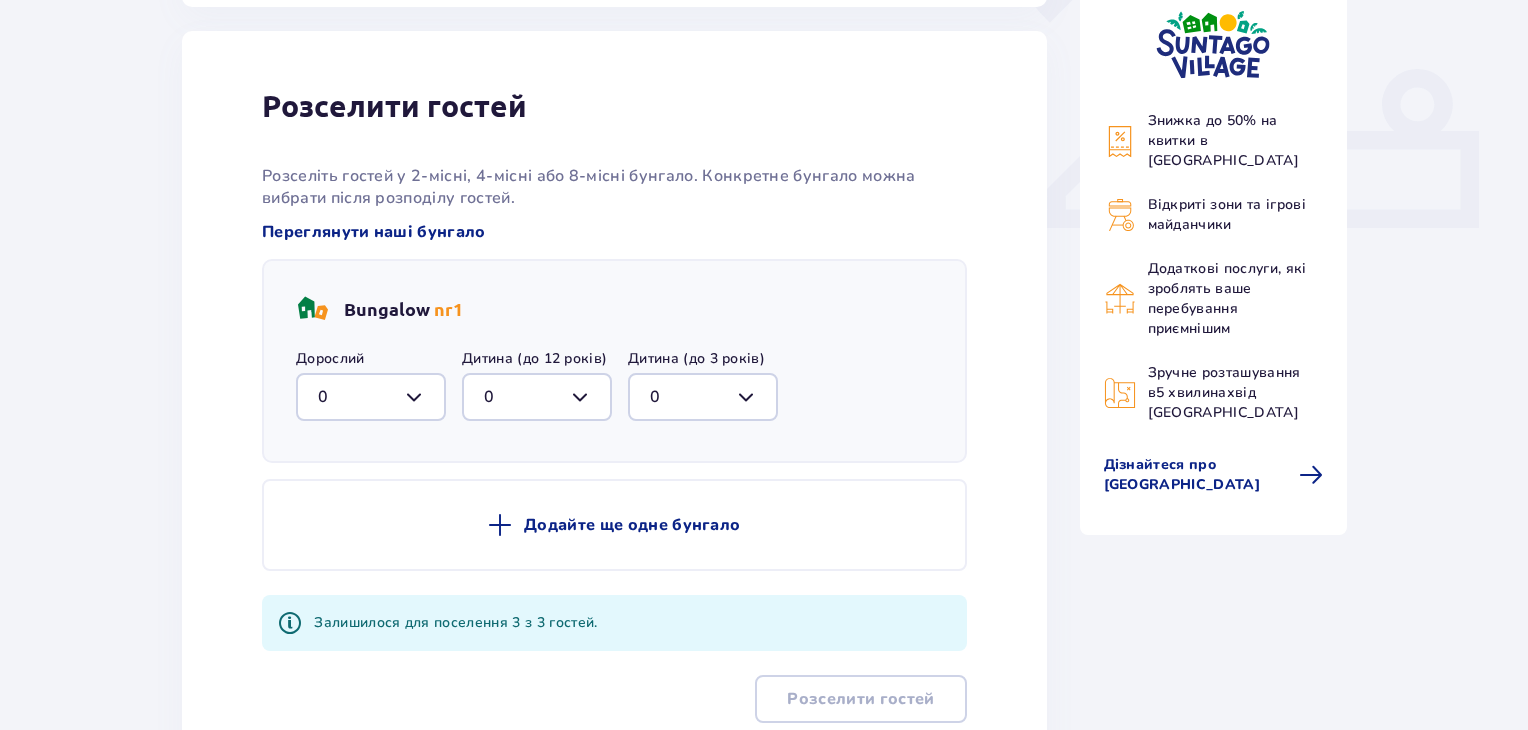 click at bounding box center (371, 397) 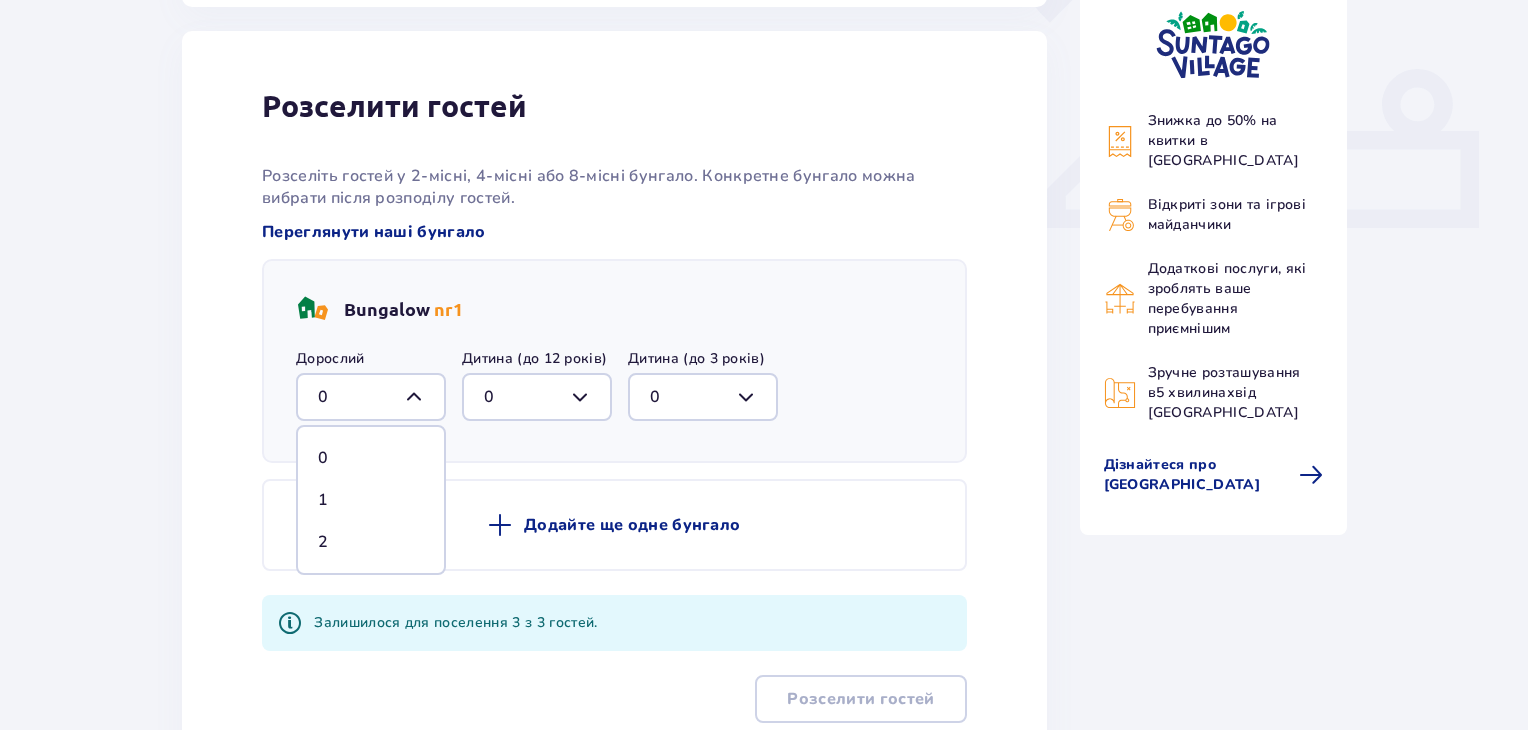 drag, startPoint x: 360, startPoint y: 559, endPoint x: 339, endPoint y: 531, distance: 35 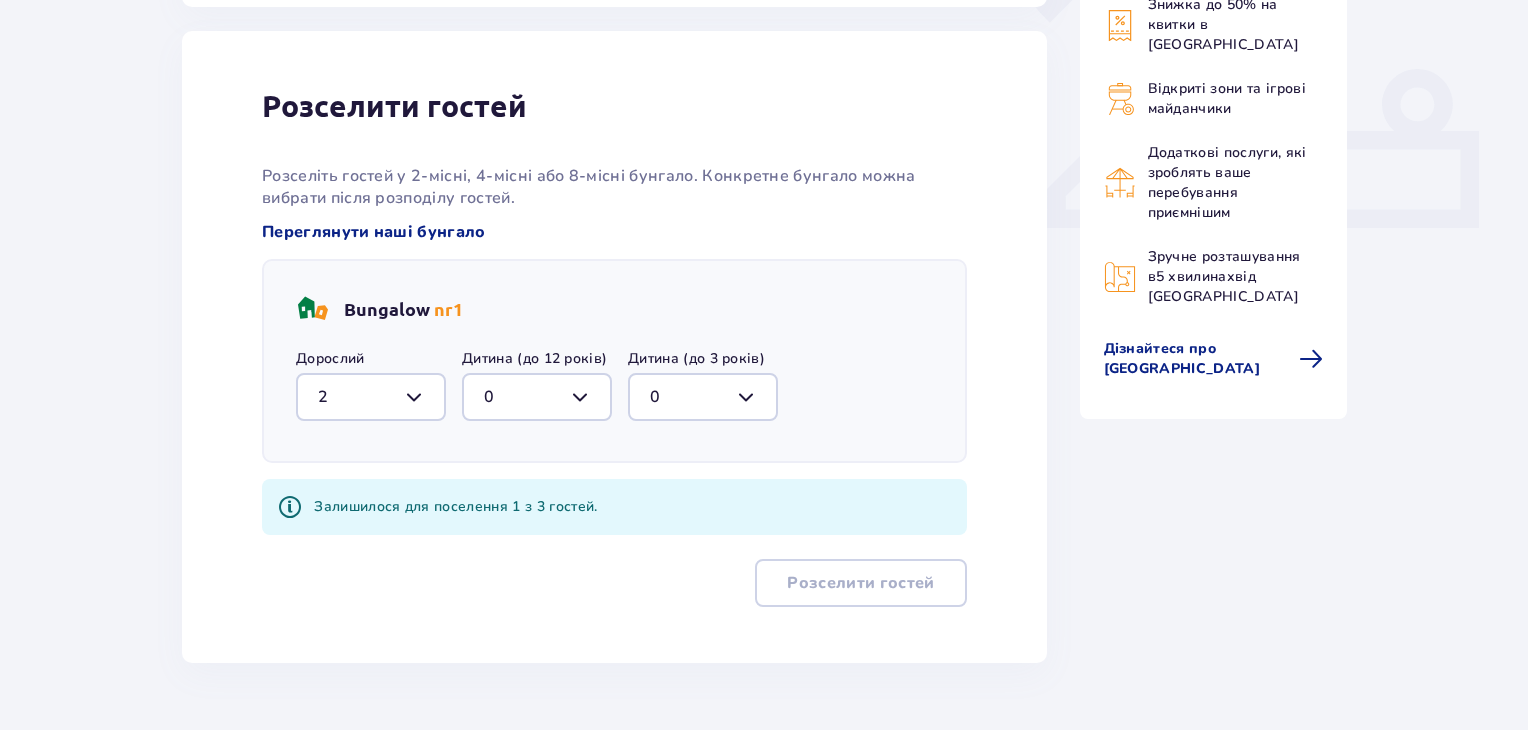 click at bounding box center [537, 397] 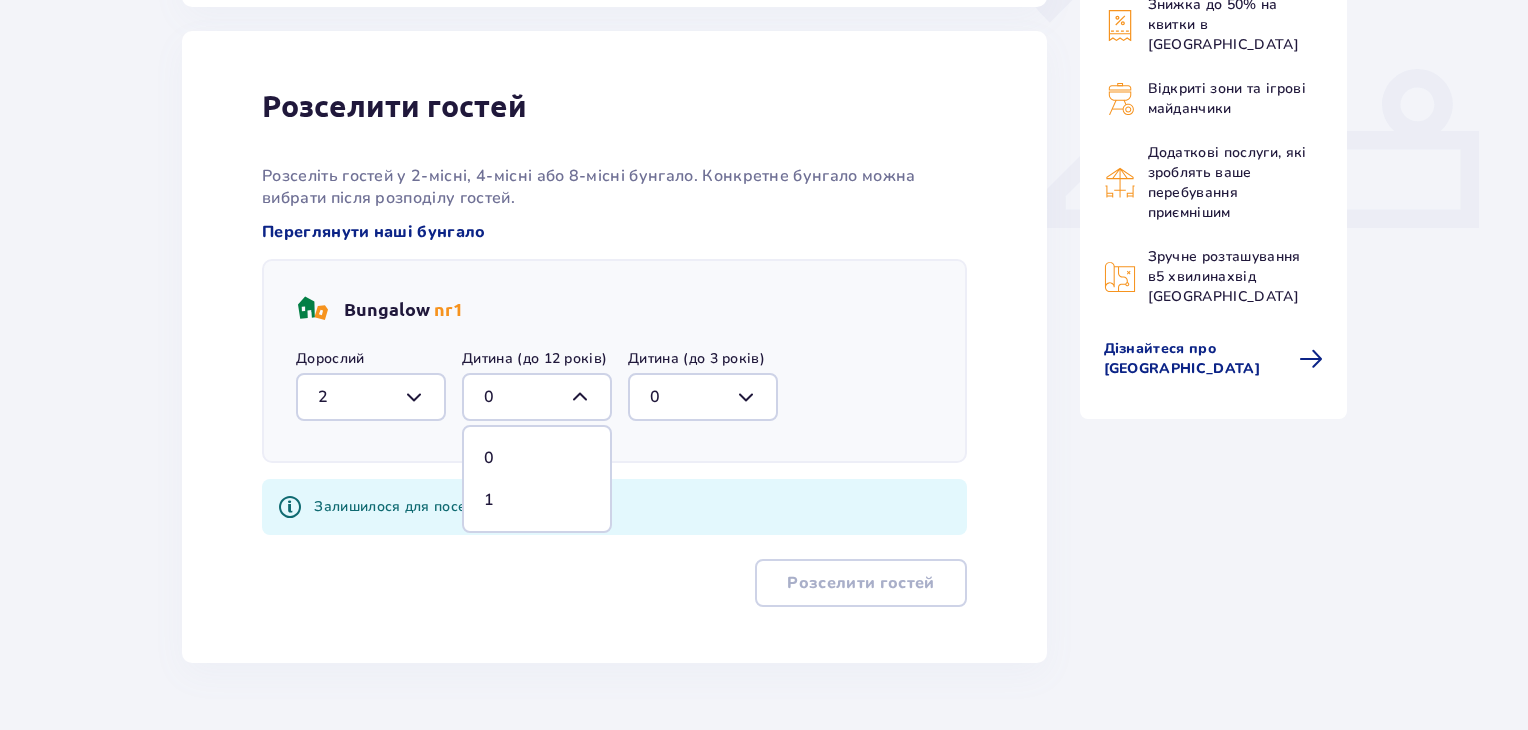click on "1" at bounding box center [537, 500] 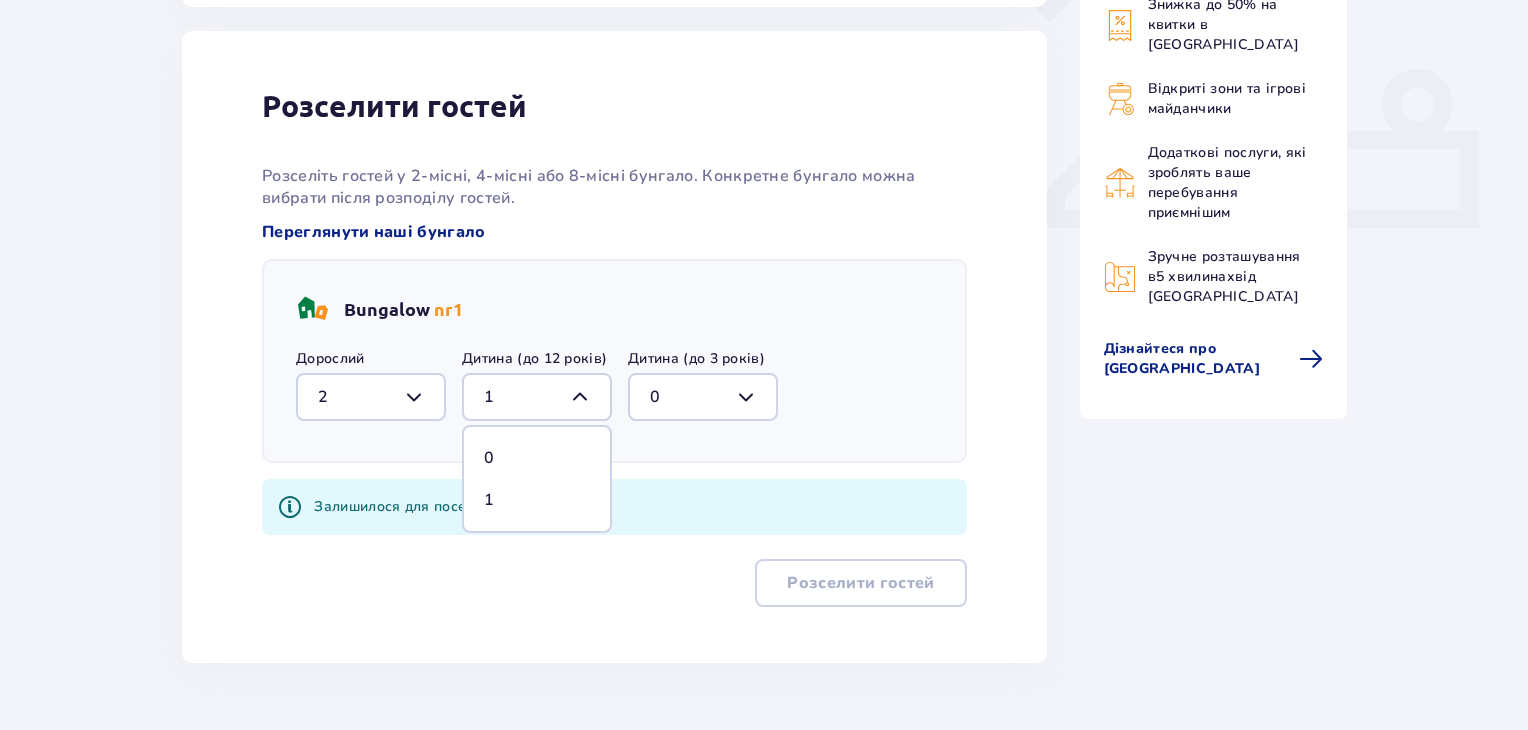 scroll, scrollTop: 772, scrollLeft: 0, axis: vertical 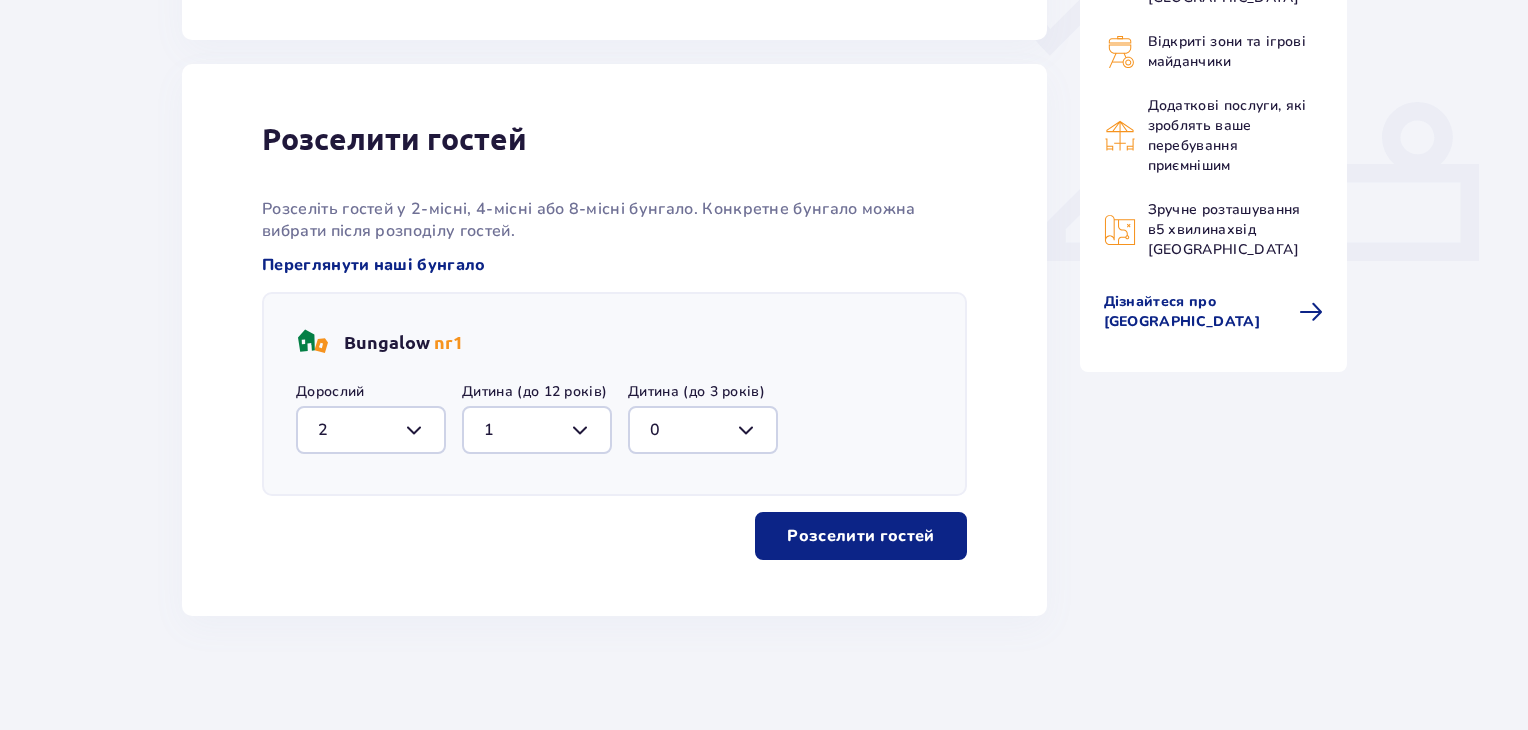 click on "Розселити гостей" at bounding box center [860, 536] 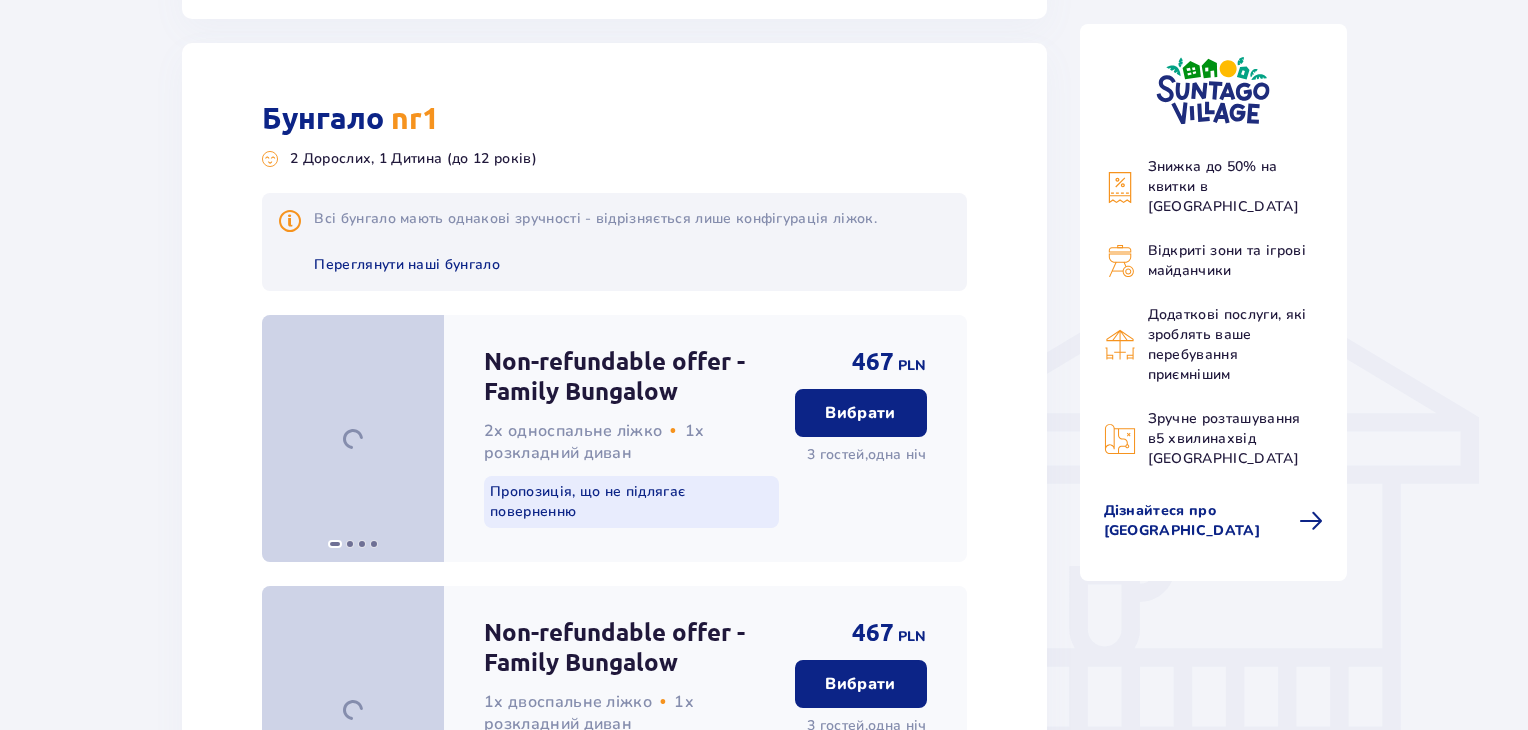 scroll, scrollTop: 1380, scrollLeft: 0, axis: vertical 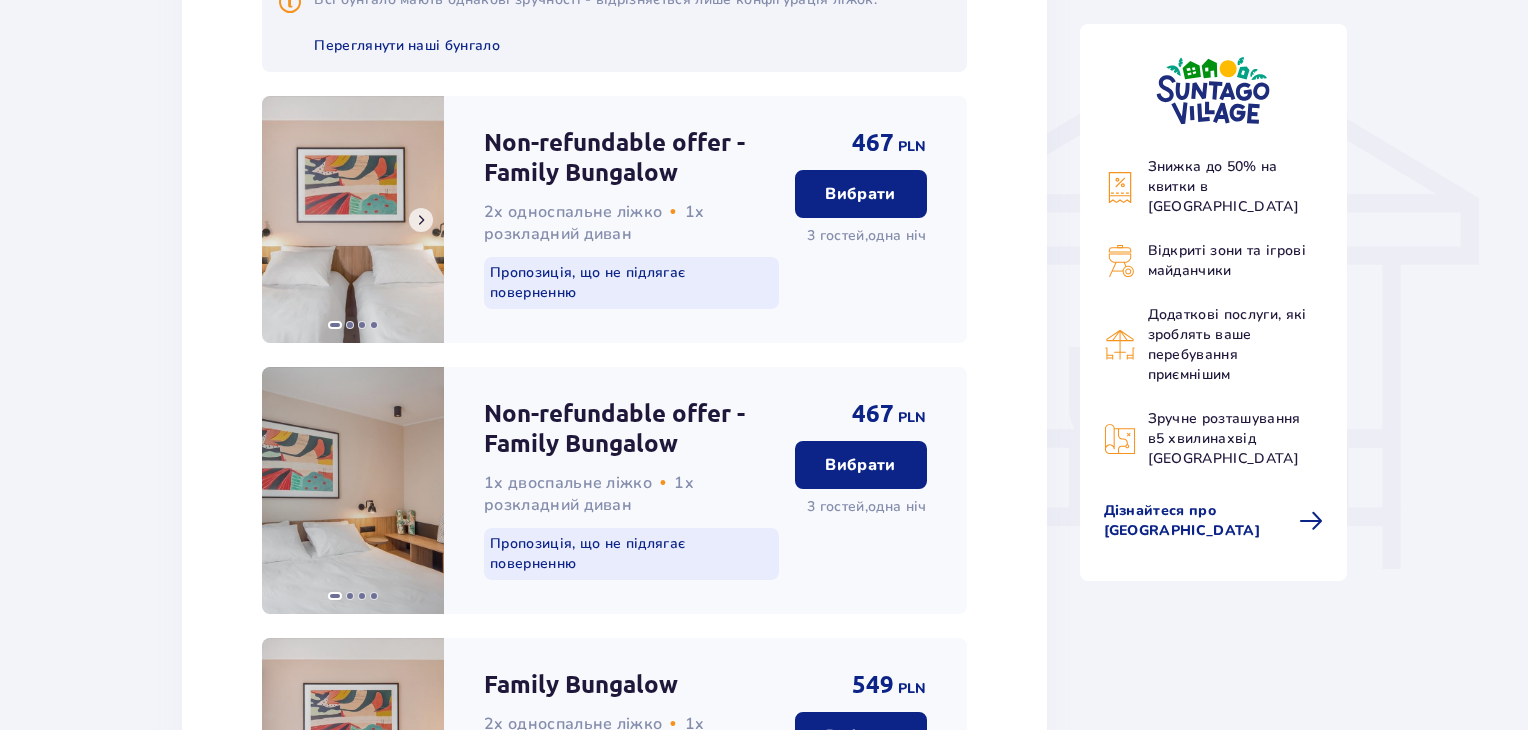 click at bounding box center [421, 220] 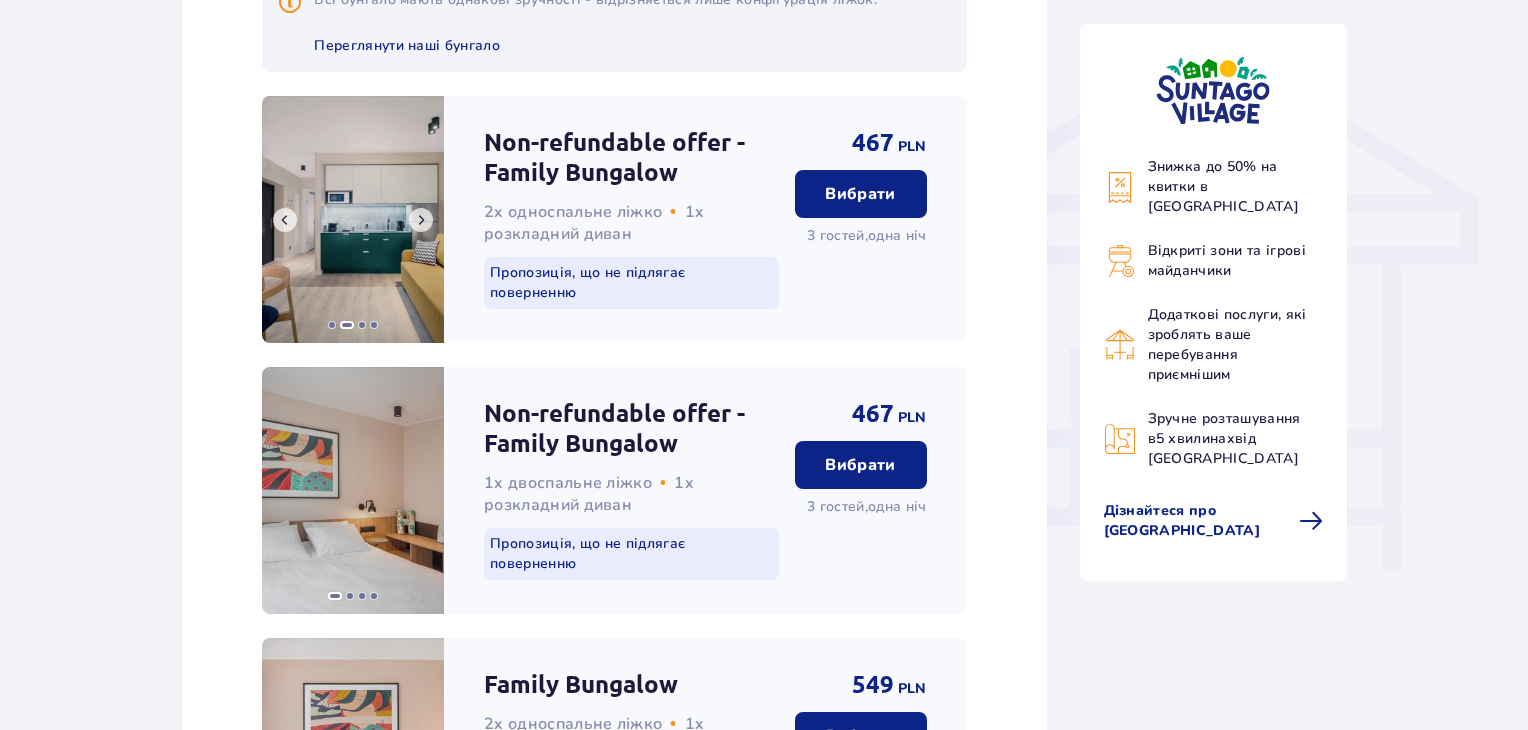 click at bounding box center [421, 220] 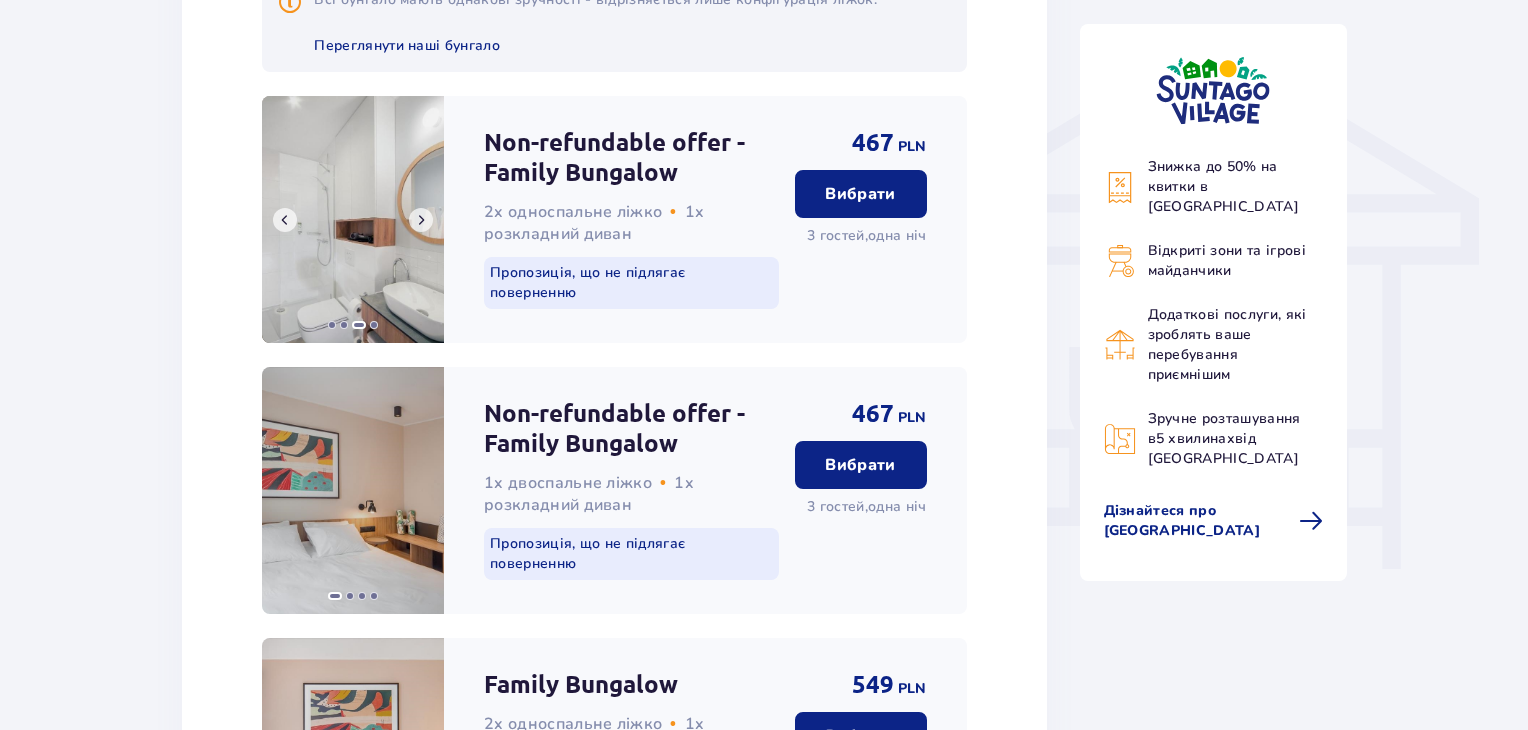 click at bounding box center (421, 220) 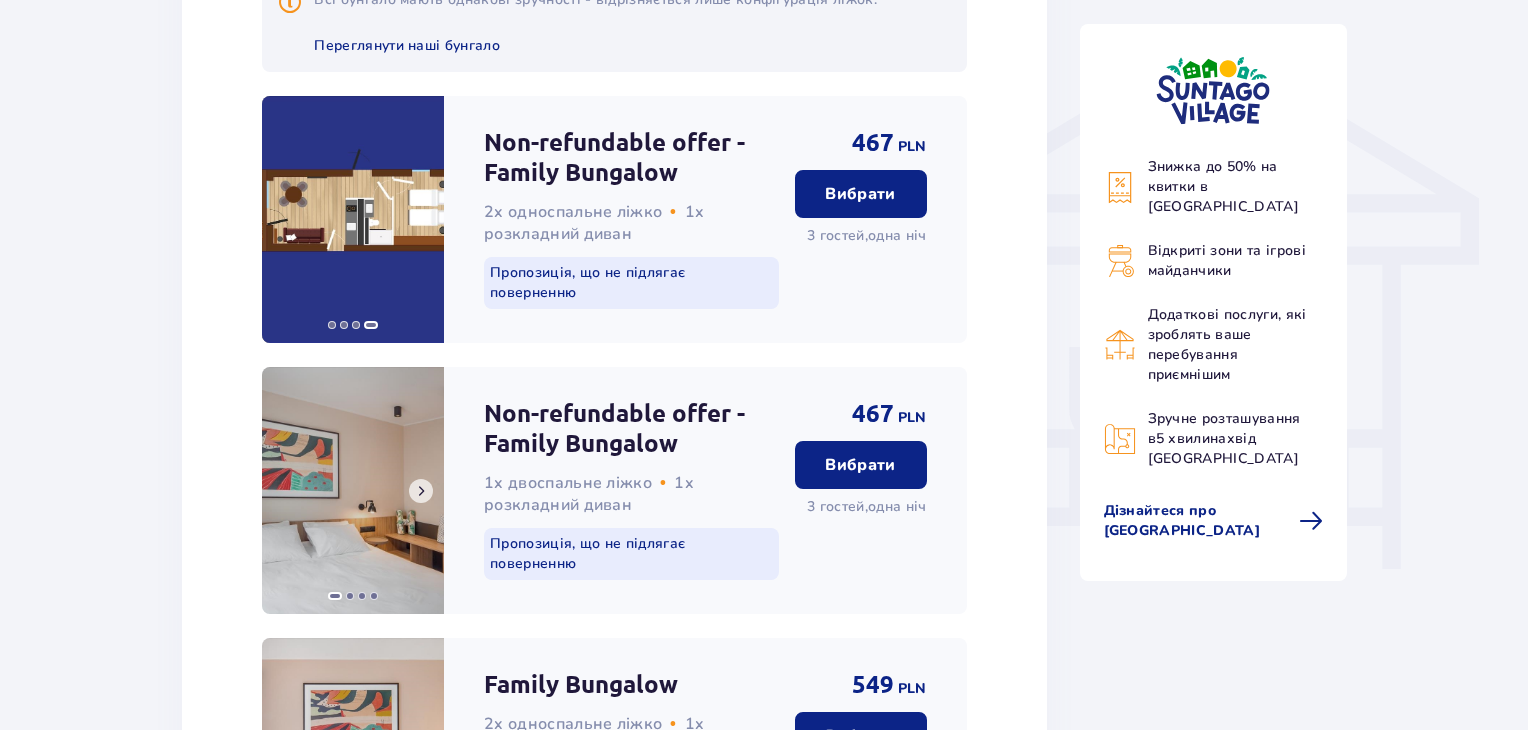 click at bounding box center [421, 491] 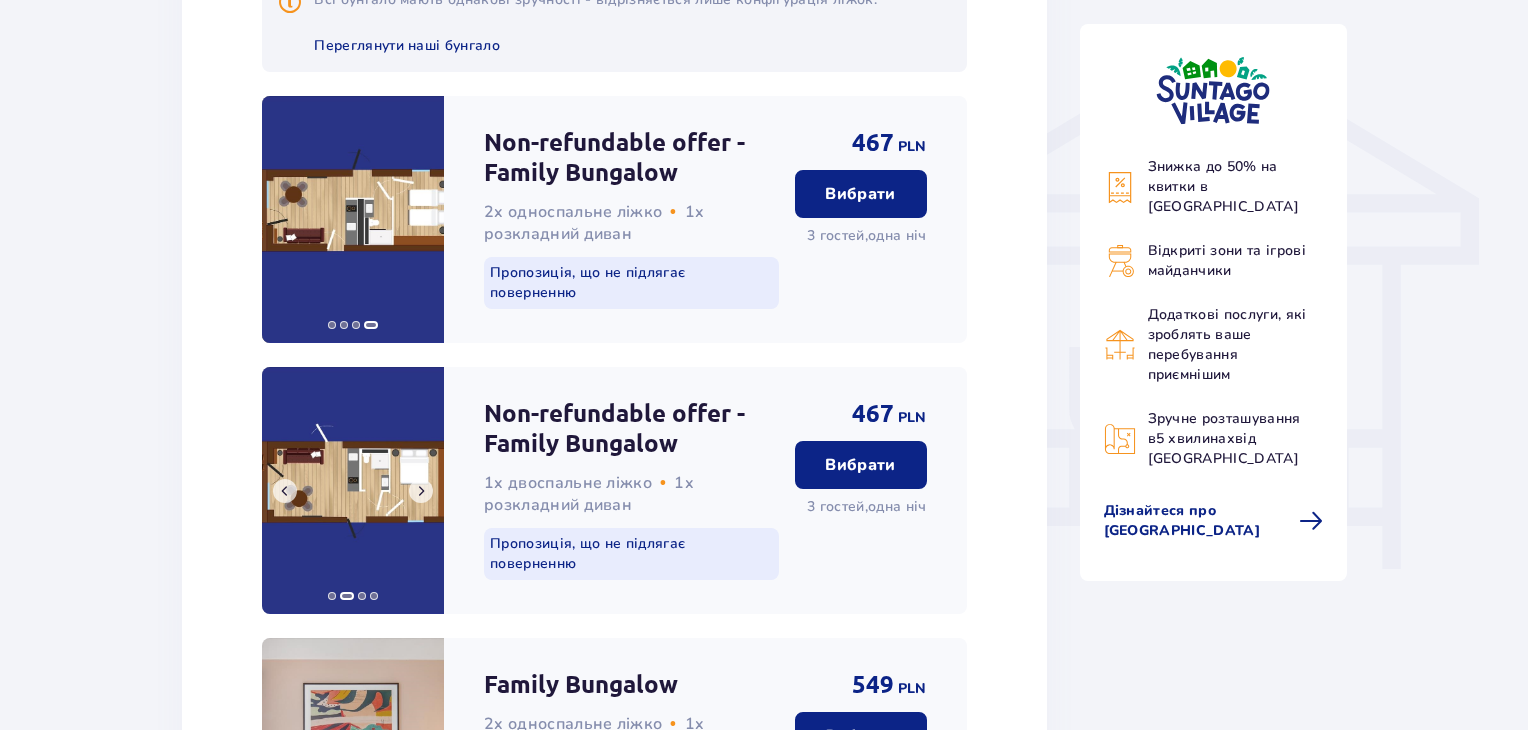 click at bounding box center [421, 491] 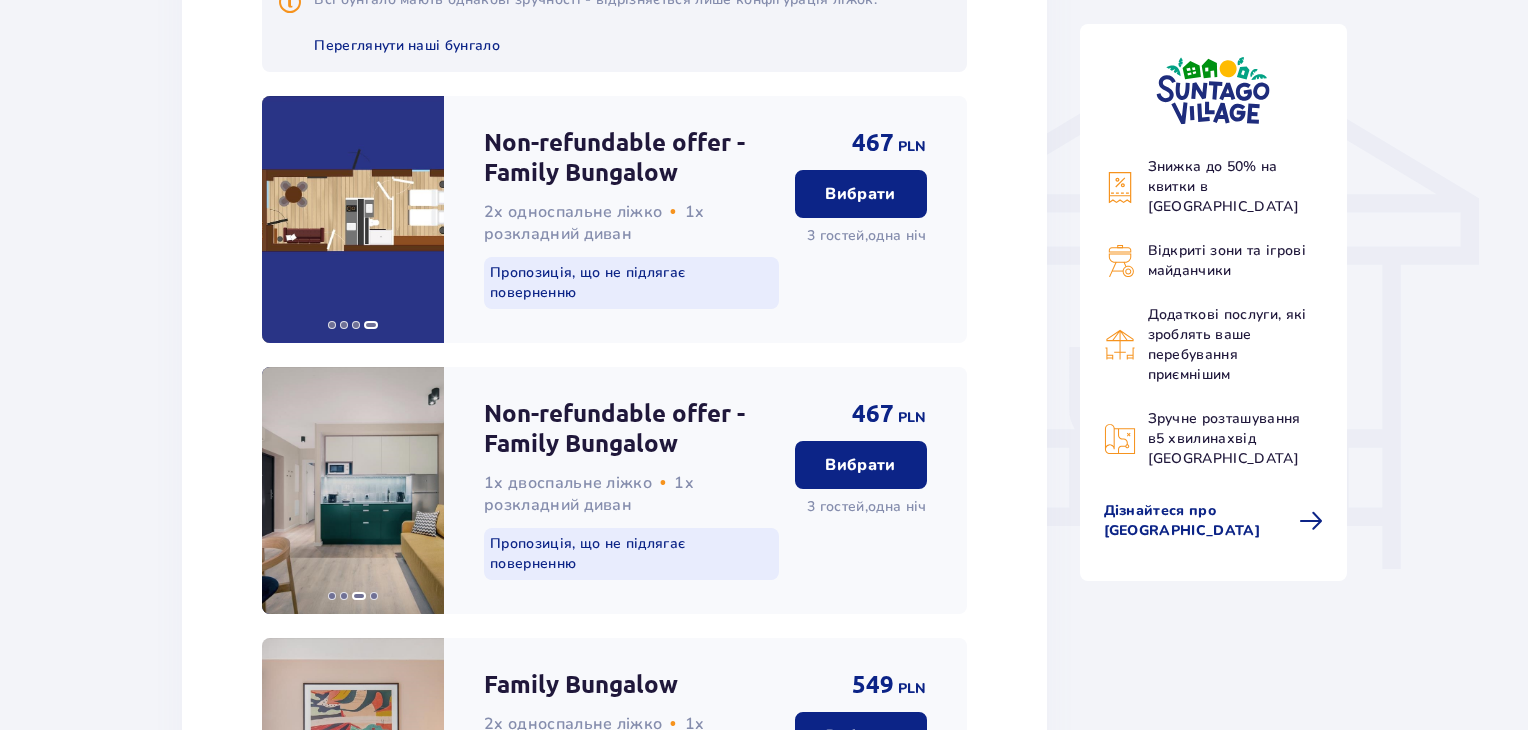 click on "Вибрати" at bounding box center [860, 194] 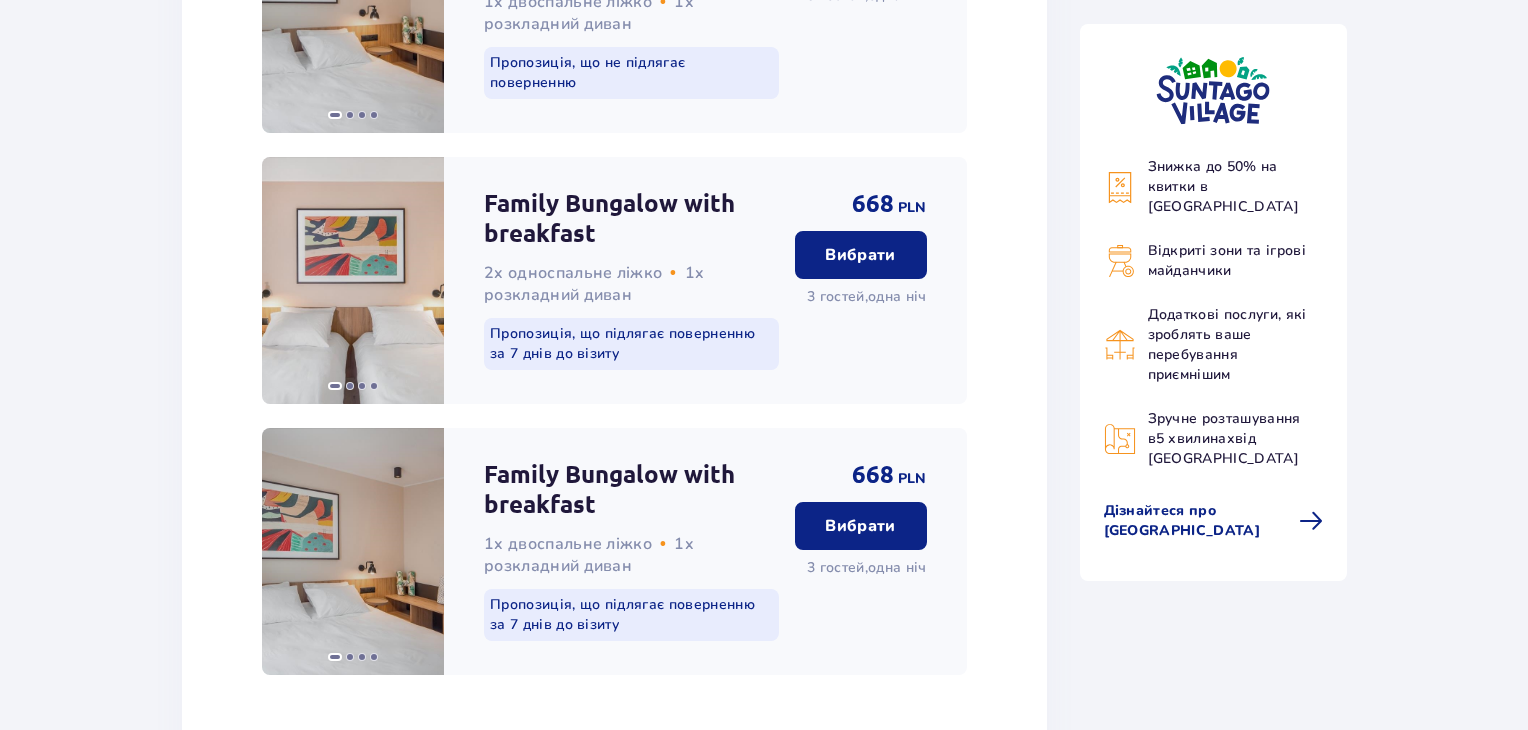 scroll, scrollTop: 3377, scrollLeft: 0, axis: vertical 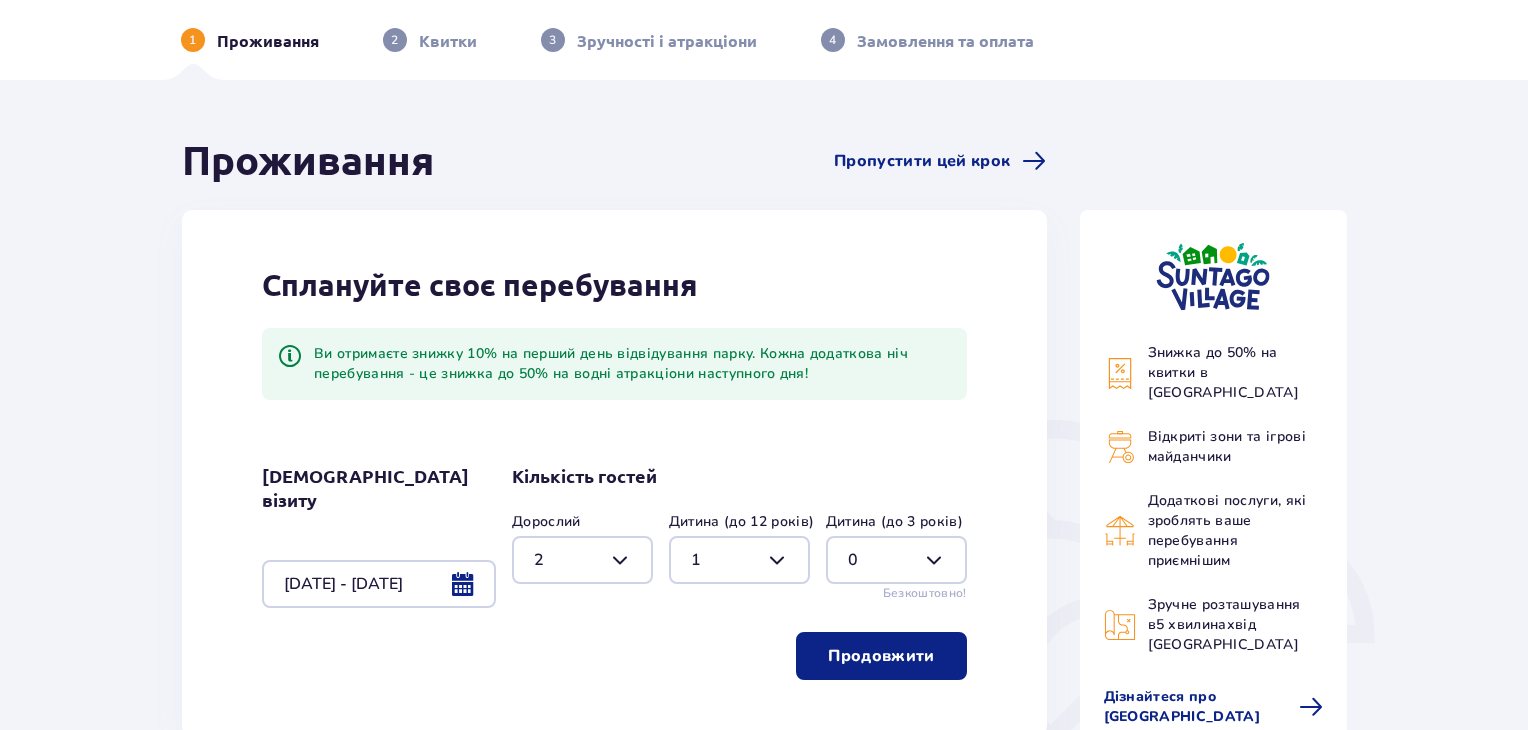 click on "Квитки" at bounding box center [448, 41] 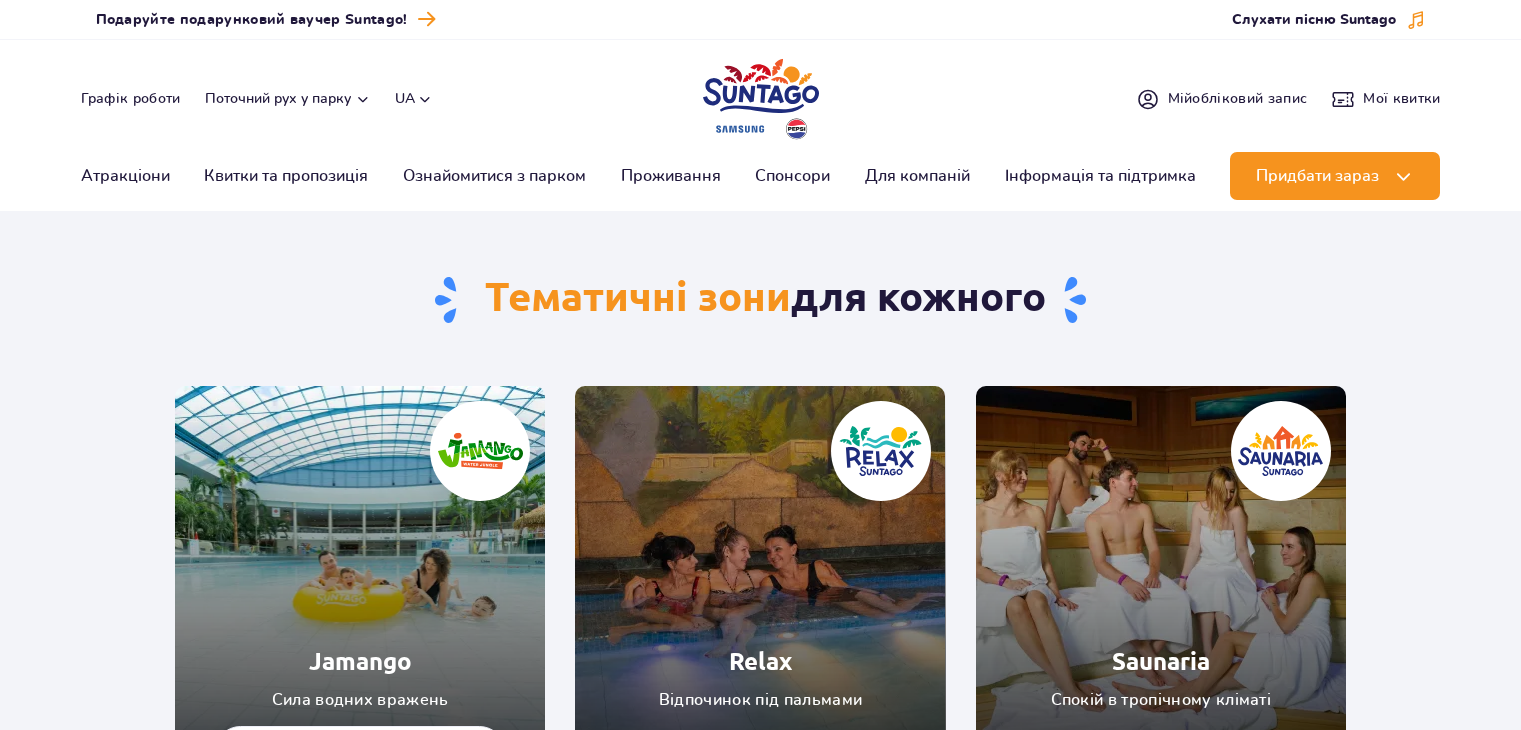 scroll, scrollTop: 0, scrollLeft: 0, axis: both 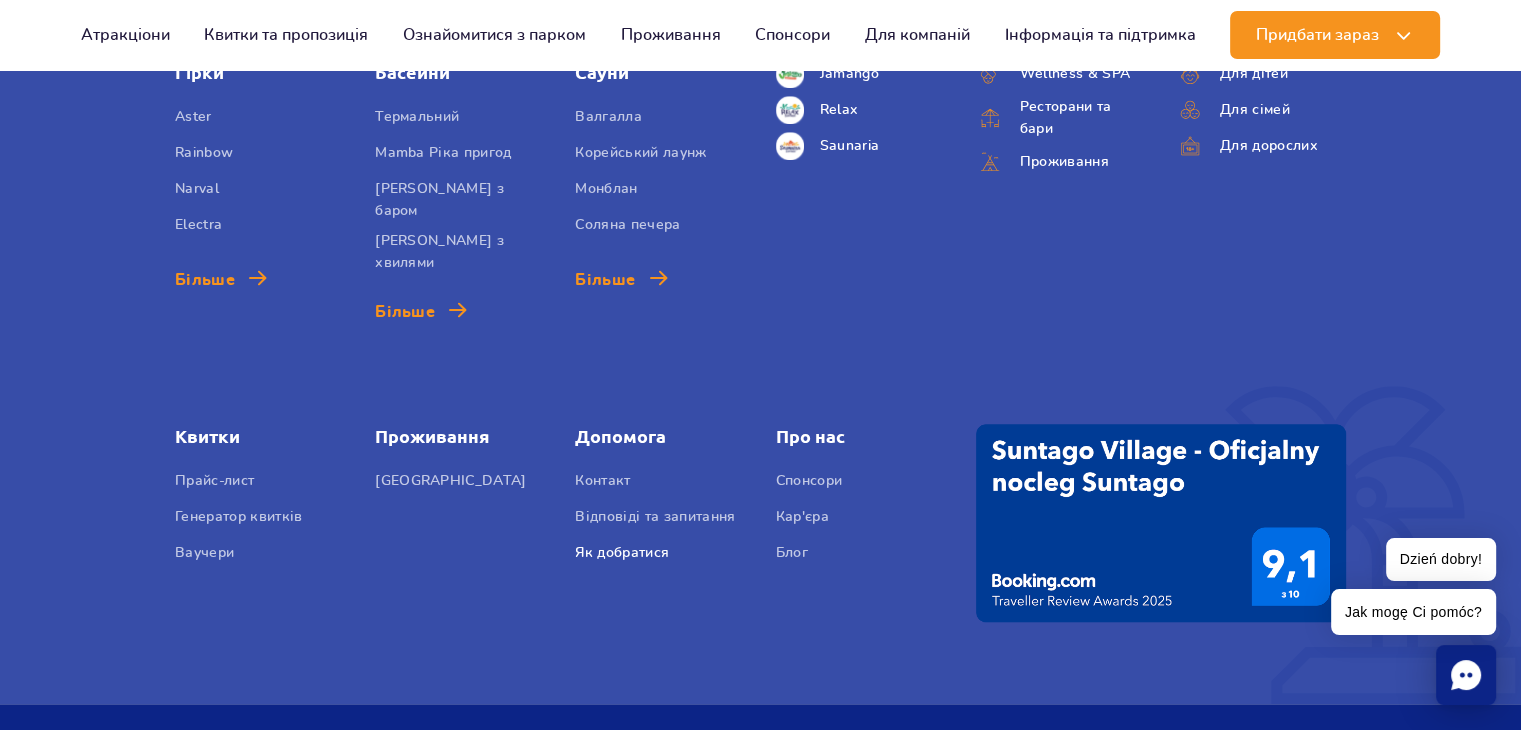 click on "Як добратися" at bounding box center [622, 556] 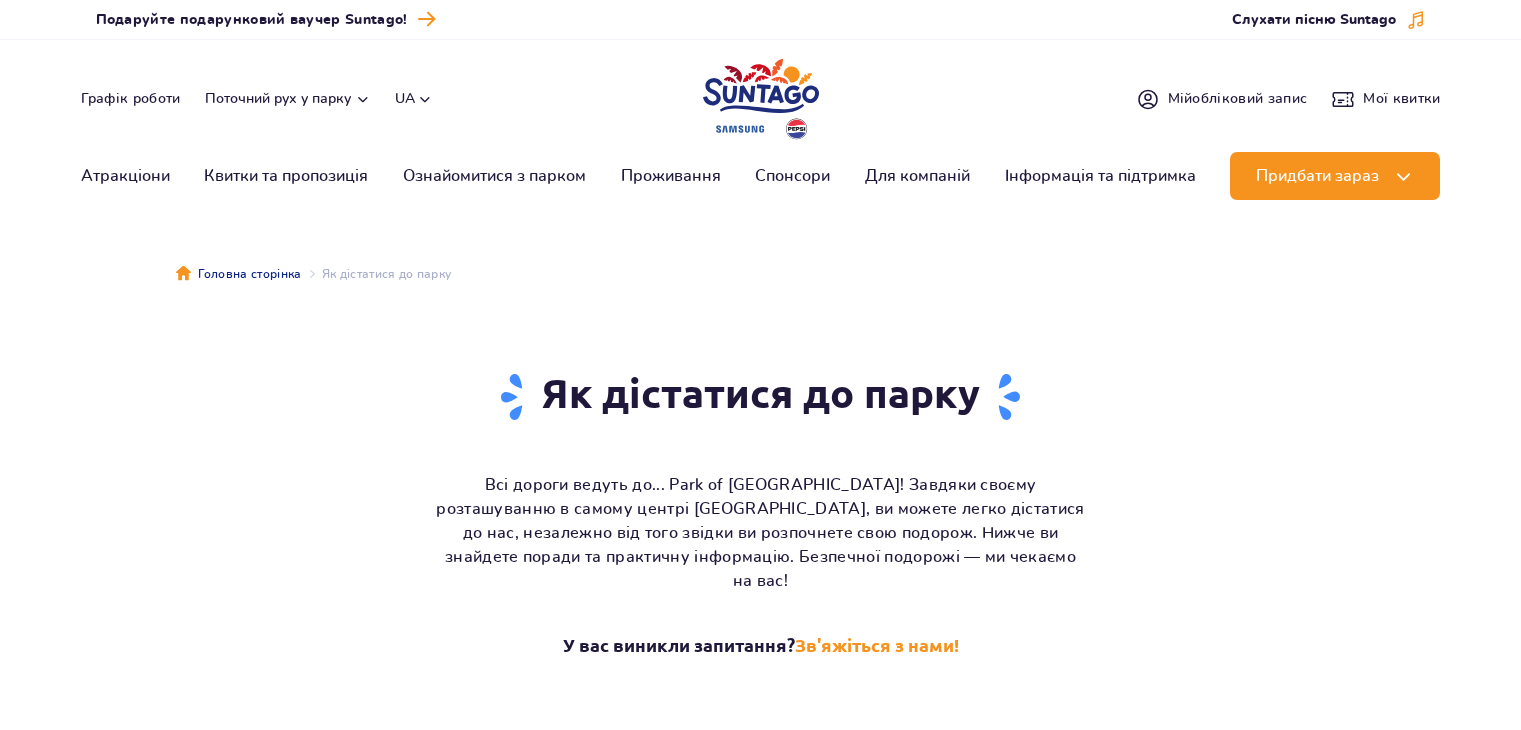 scroll, scrollTop: 0, scrollLeft: 0, axis: both 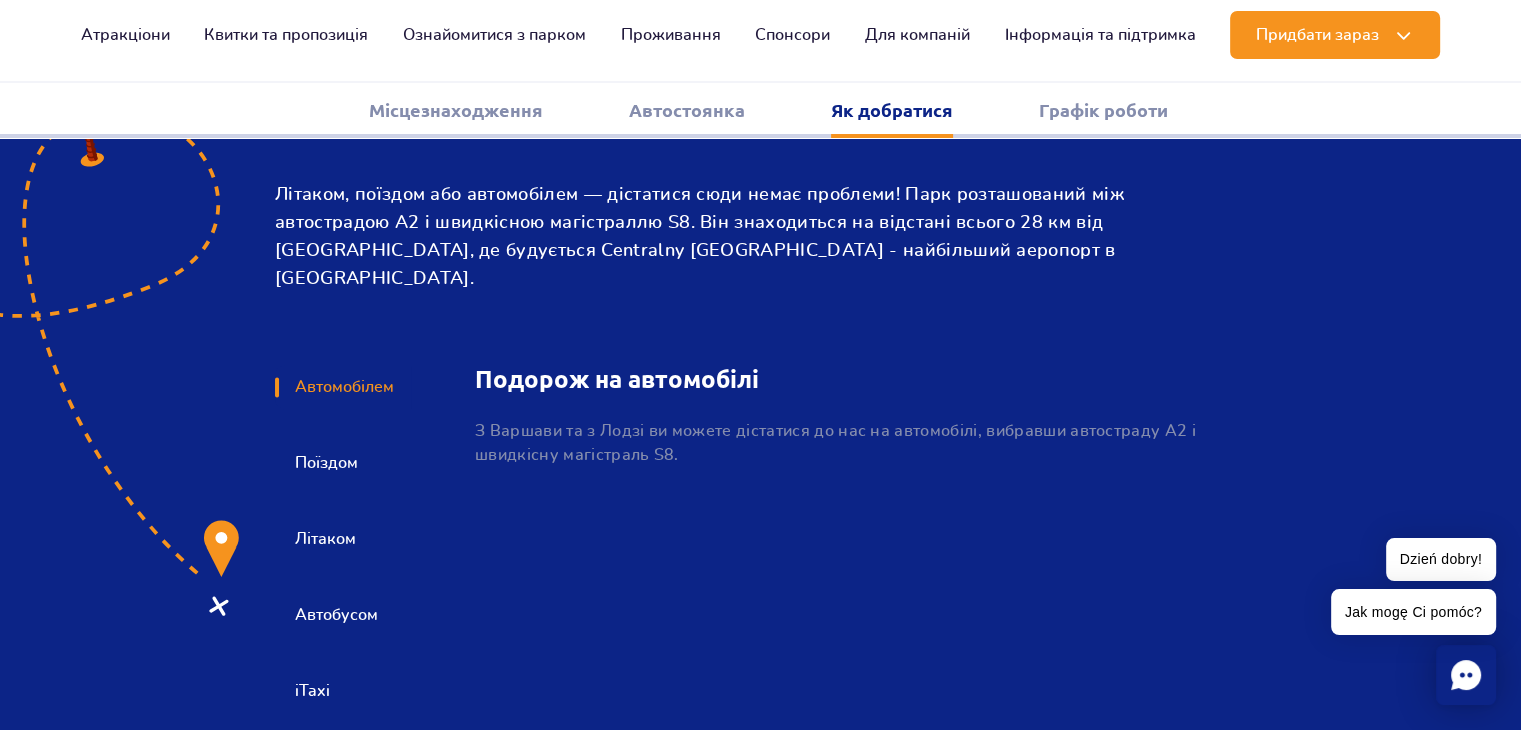 click on "Автобусом" at bounding box center (335, 615) 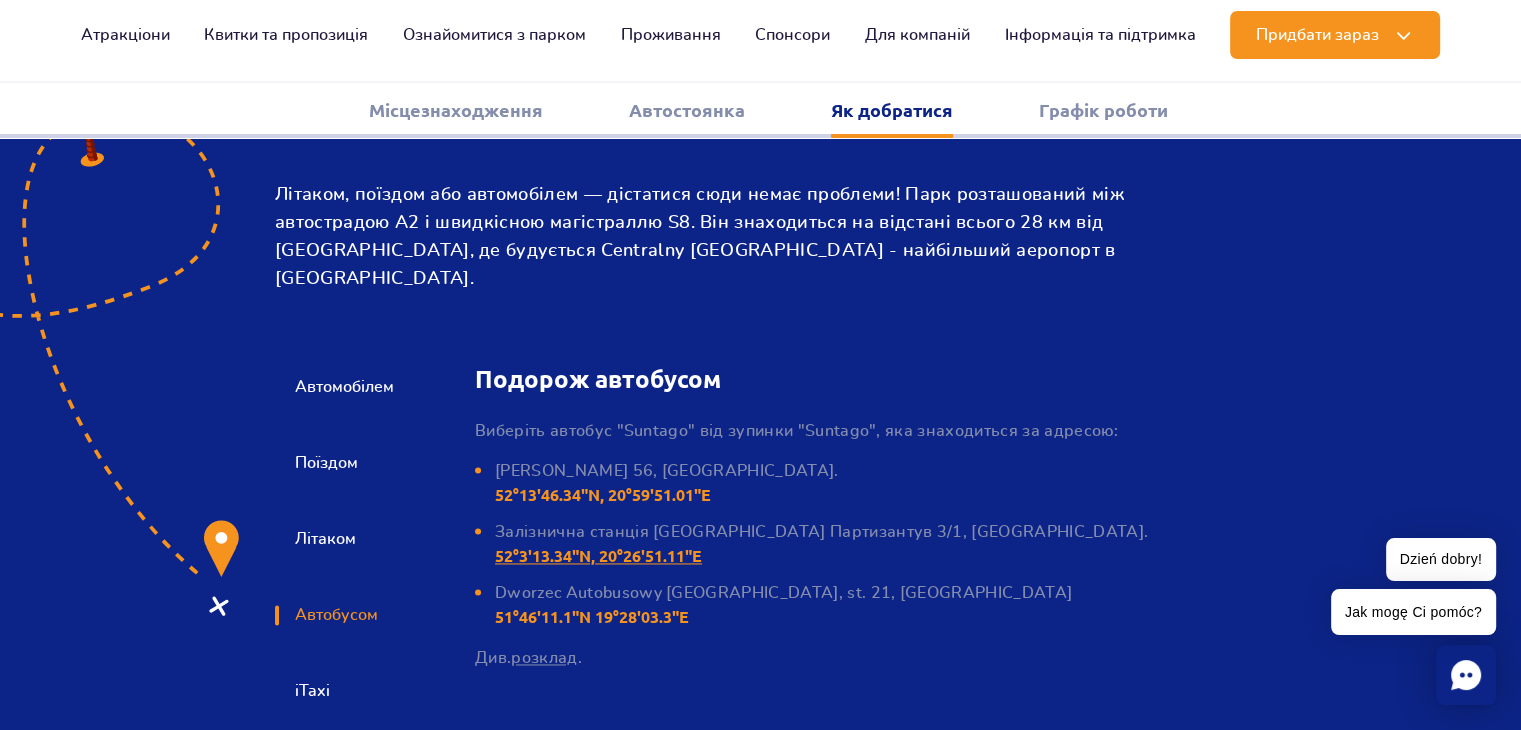 click on "52°3'13.34"N, 20°26'51.11"E" at bounding box center (598, 556) 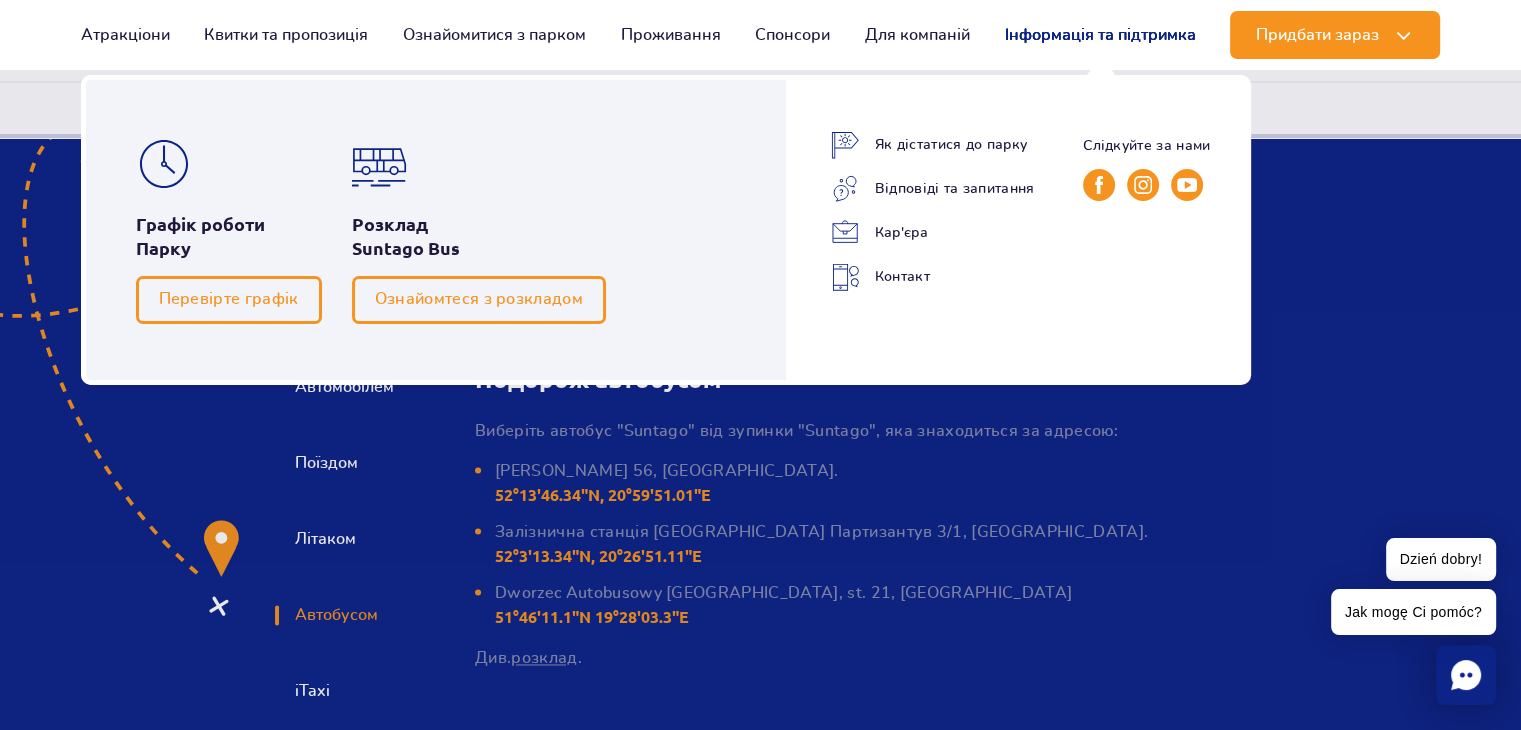 click on "Інформація та підтримка" at bounding box center (1100, 35) 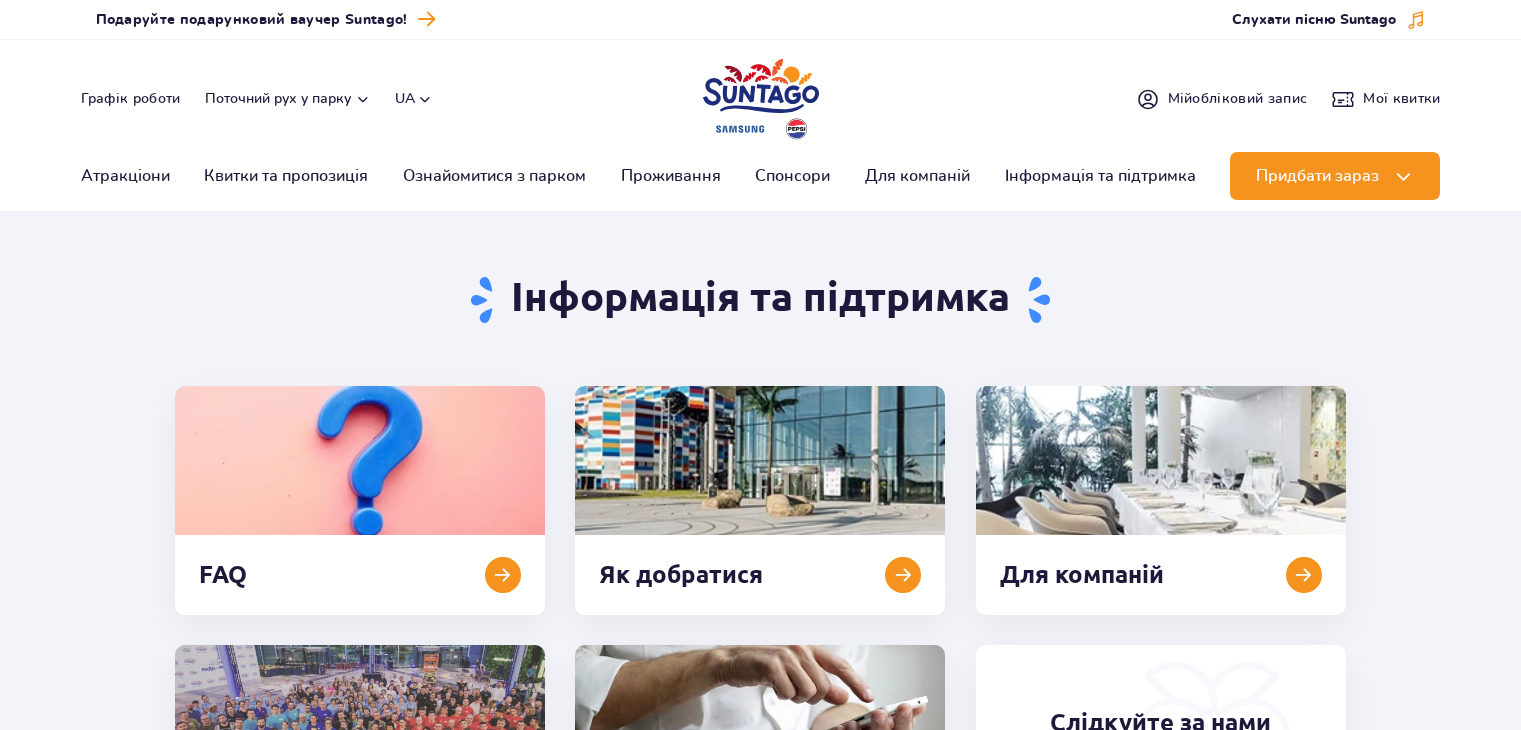 scroll, scrollTop: 0, scrollLeft: 0, axis: both 